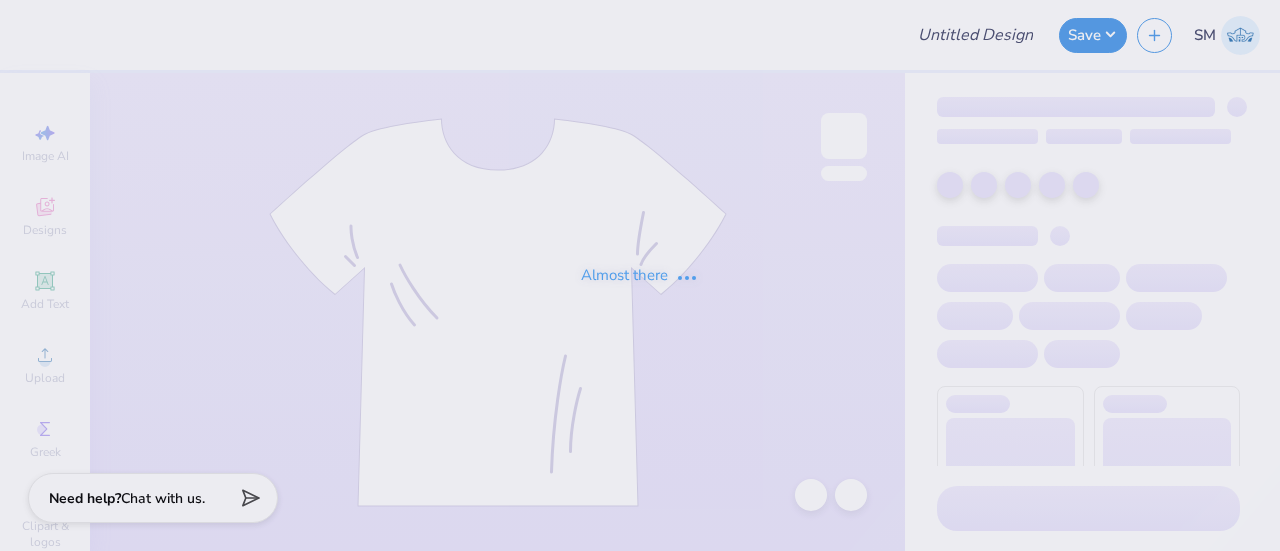 scroll, scrollTop: 0, scrollLeft: 0, axis: both 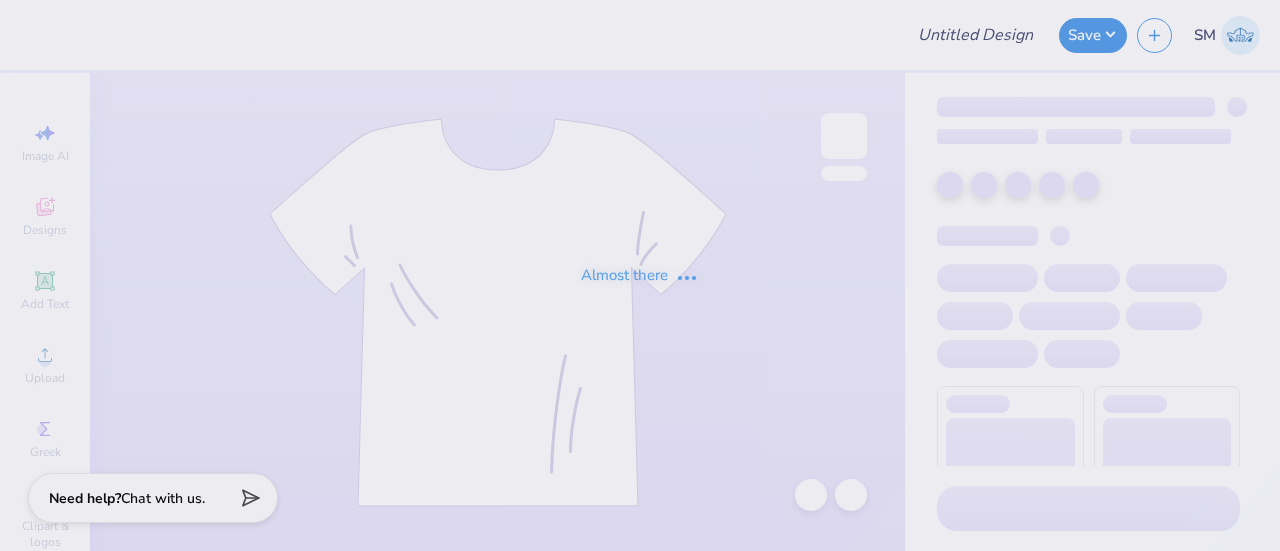 type on "zta b2s tee" 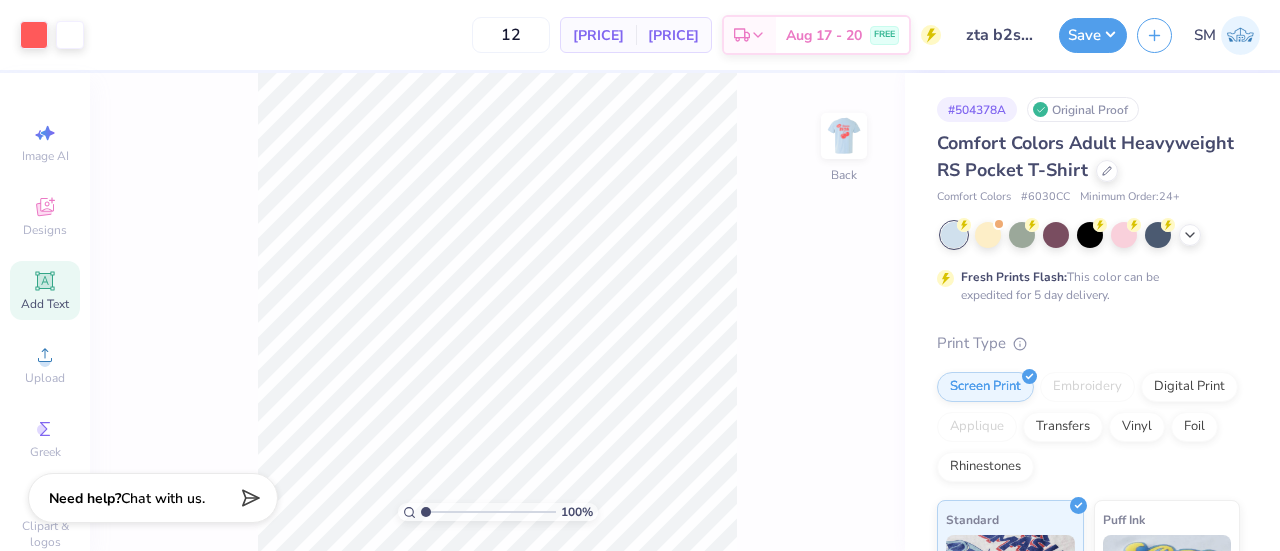 click on "Add Text" at bounding box center (45, 290) 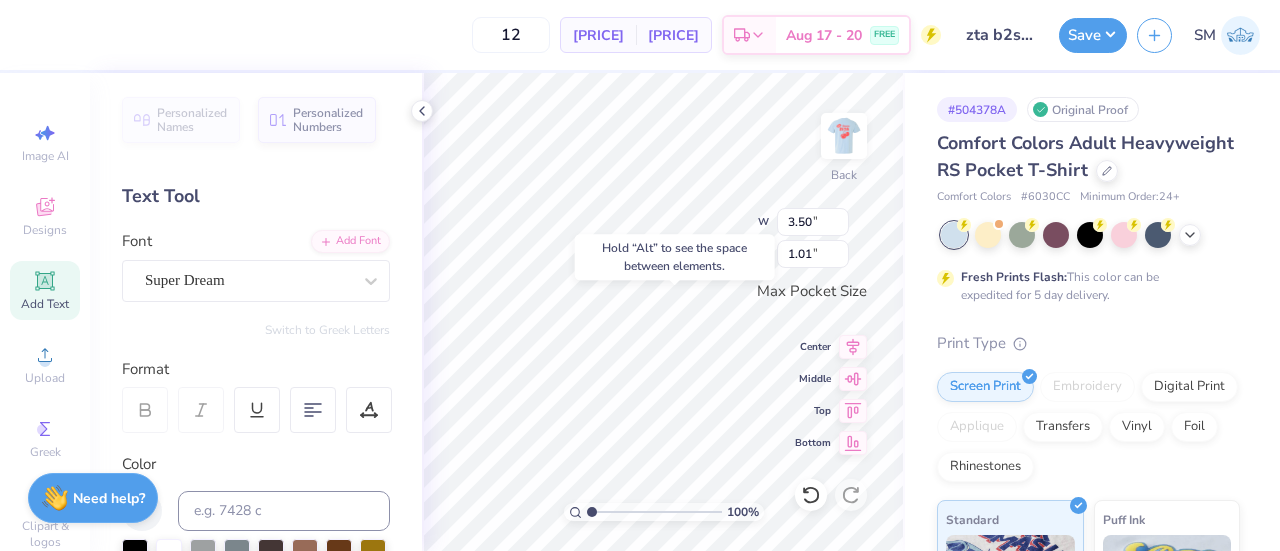 click on "Hold “Alt” to see the space between elements." at bounding box center (675, 257) 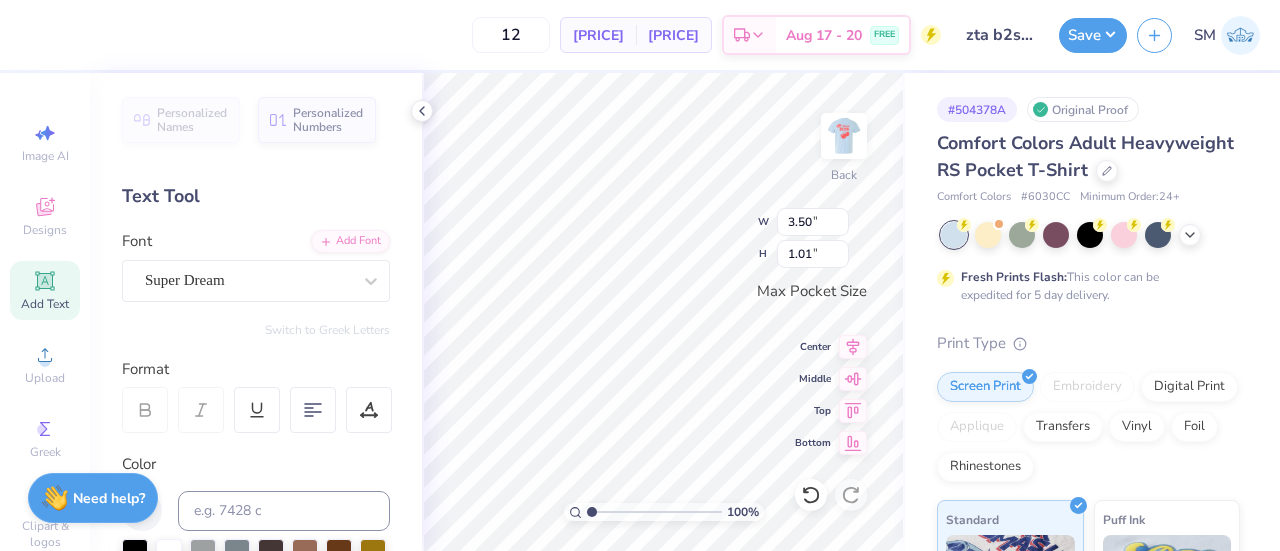 scroll, scrollTop: 16, scrollLeft: 4, axis: both 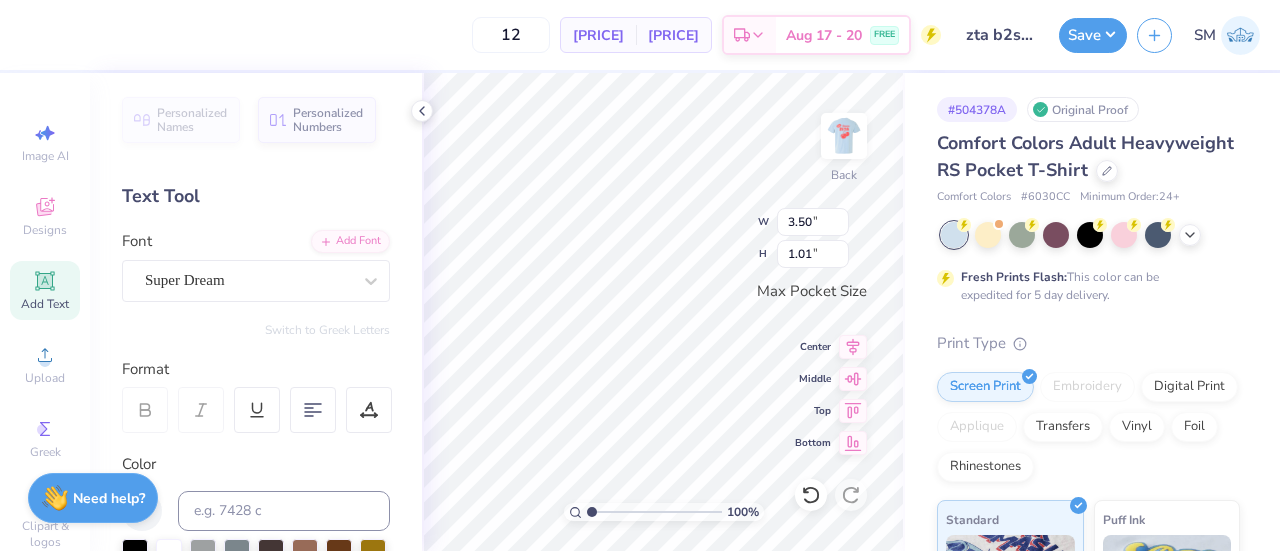 type on "TEXT" 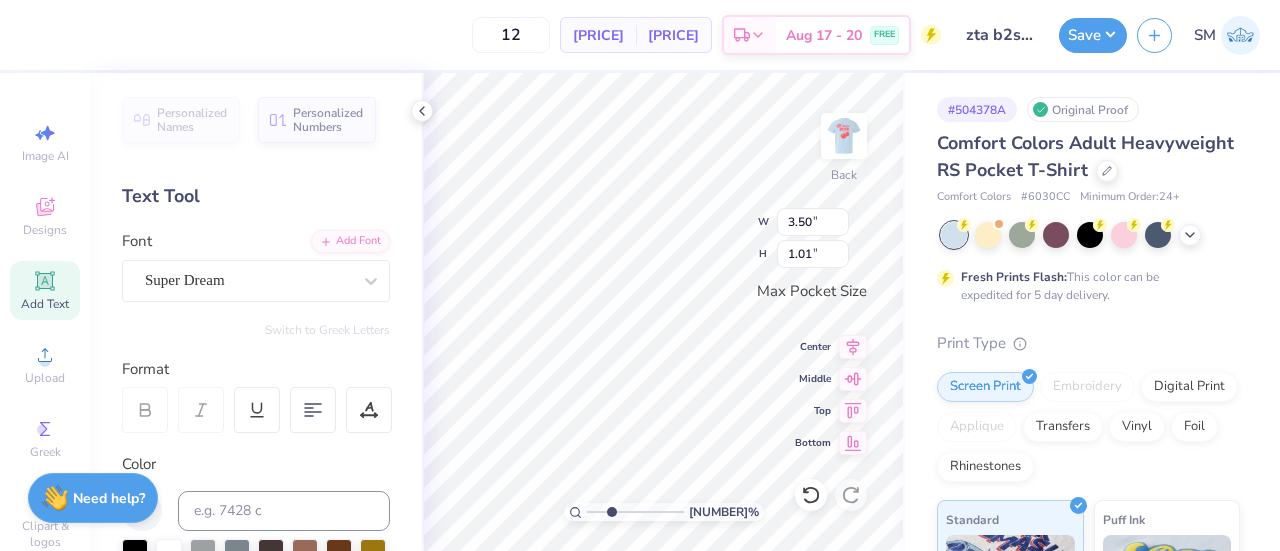 drag, startPoint x: 592, startPoint y: 509, endPoint x: 626, endPoint y: 499, distance: 35.44009 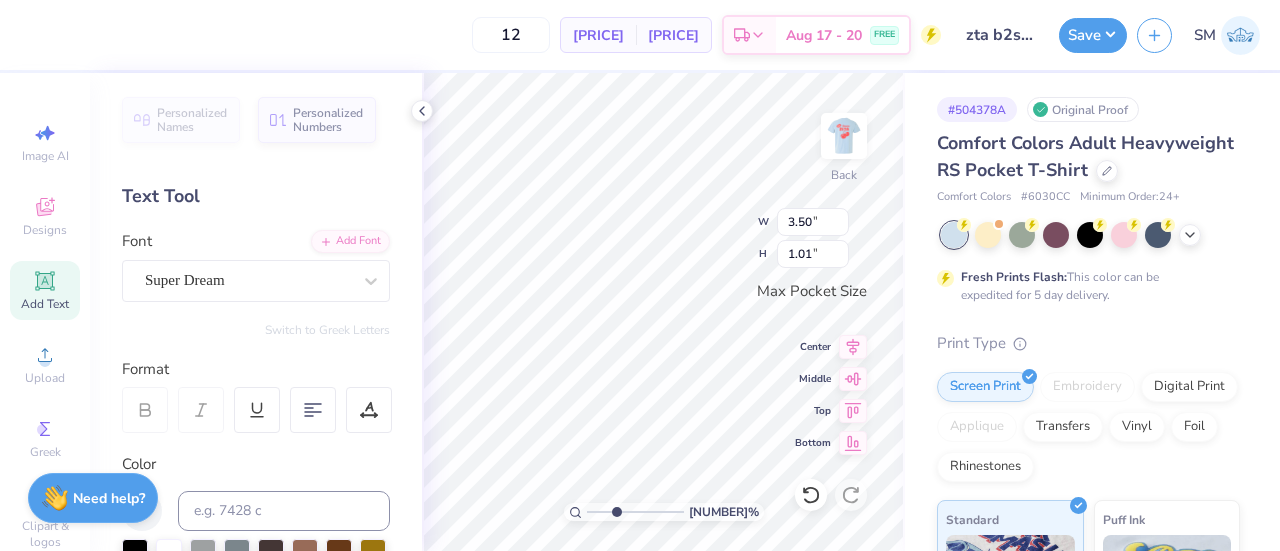click at bounding box center [635, 512] 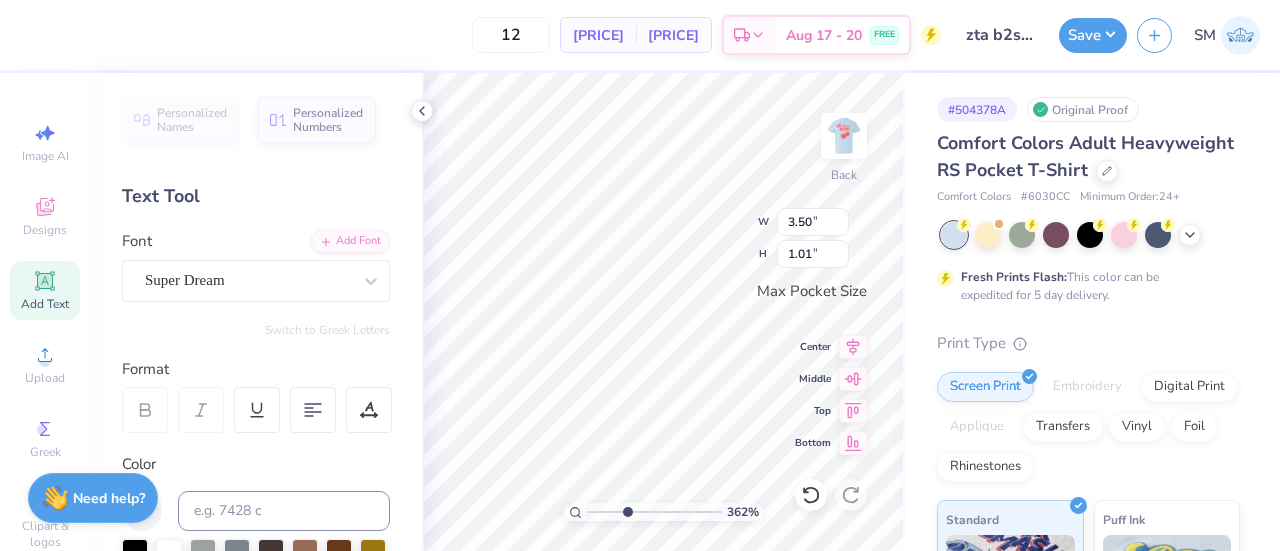 scroll, scrollTop: 16, scrollLeft: 4, axis: both 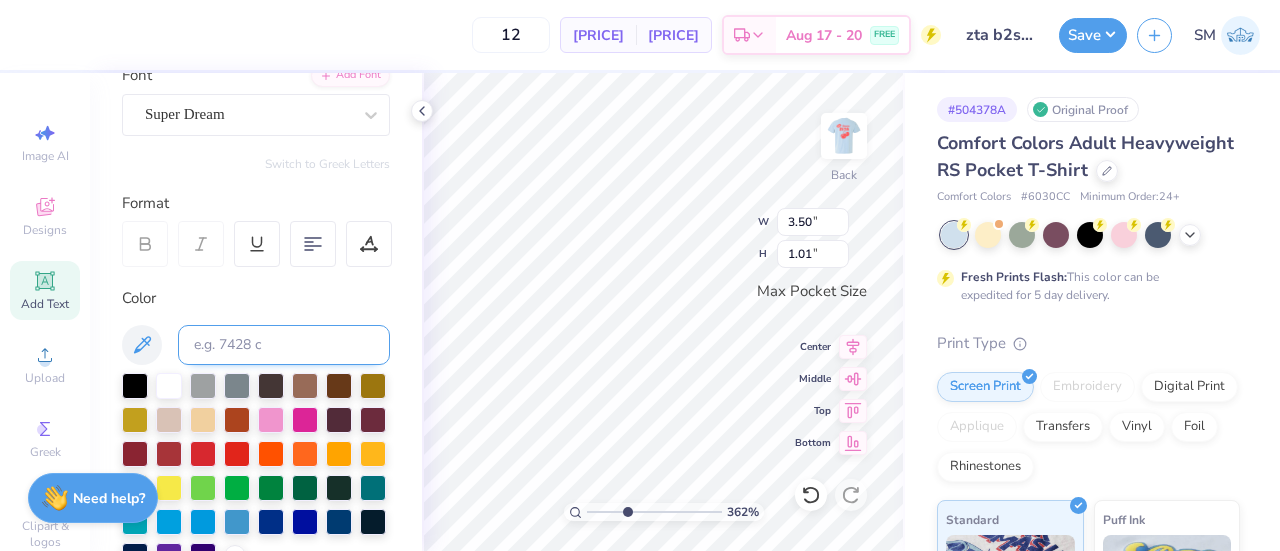type on "®" 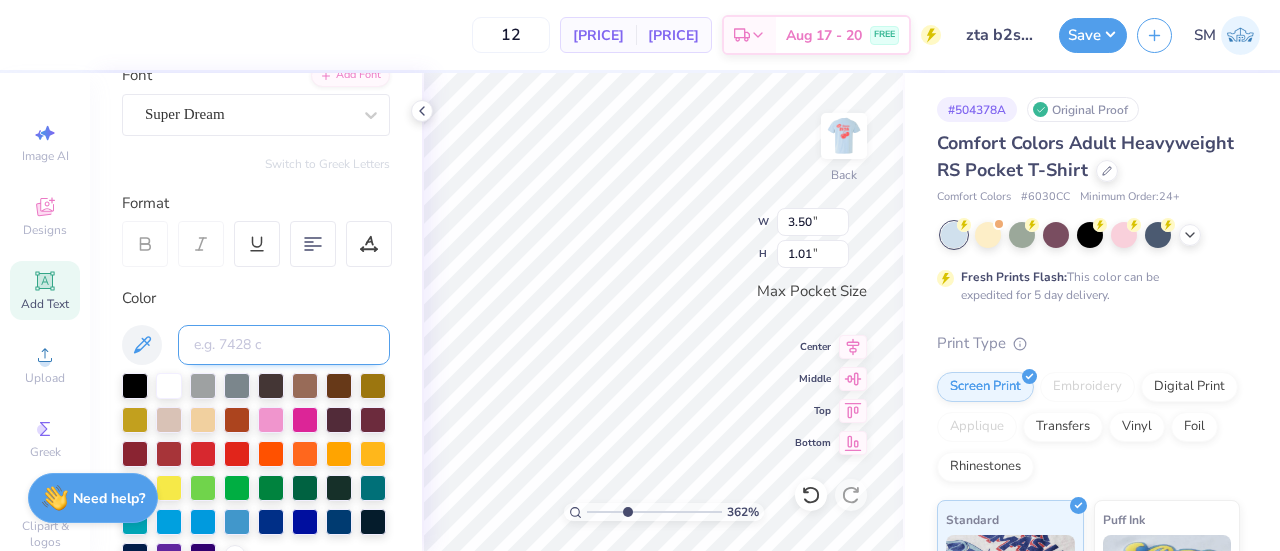 click at bounding box center (284, 345) 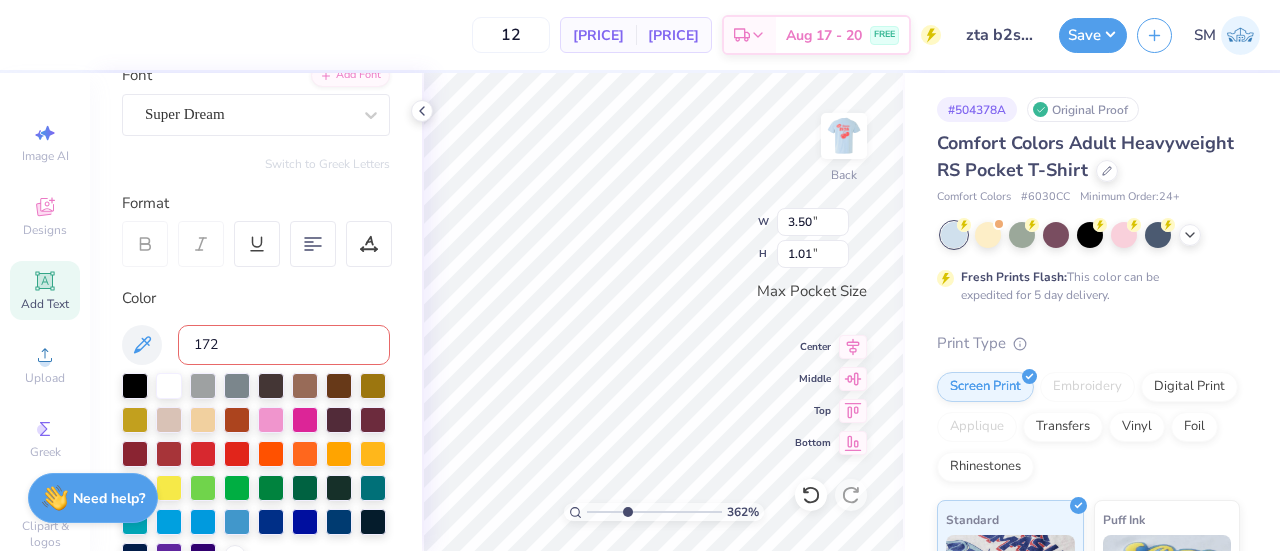 type on "172 c" 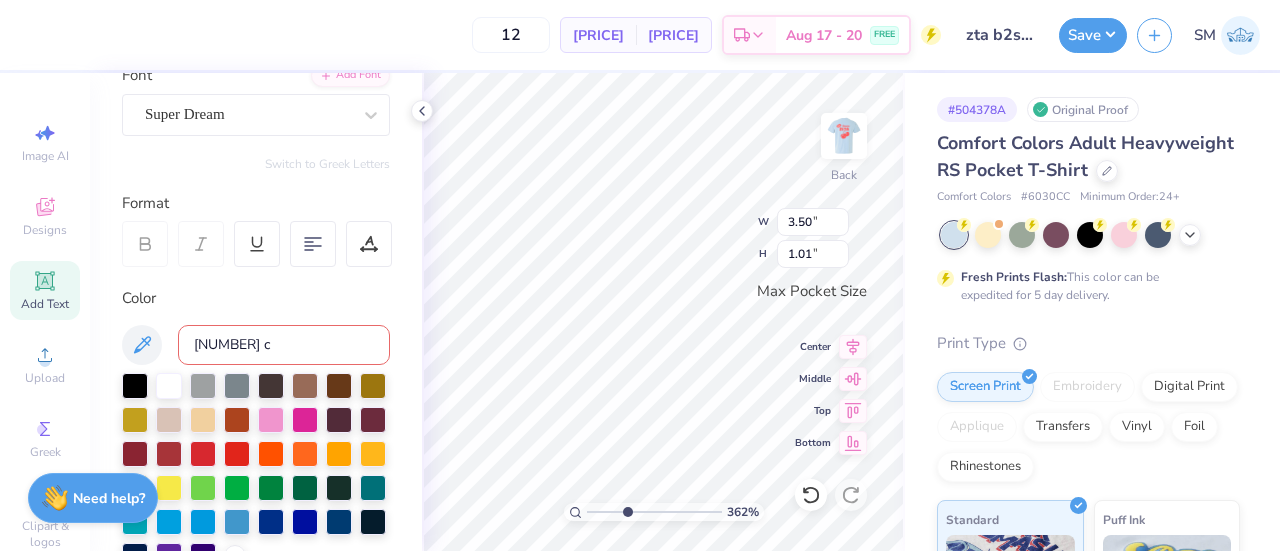 type 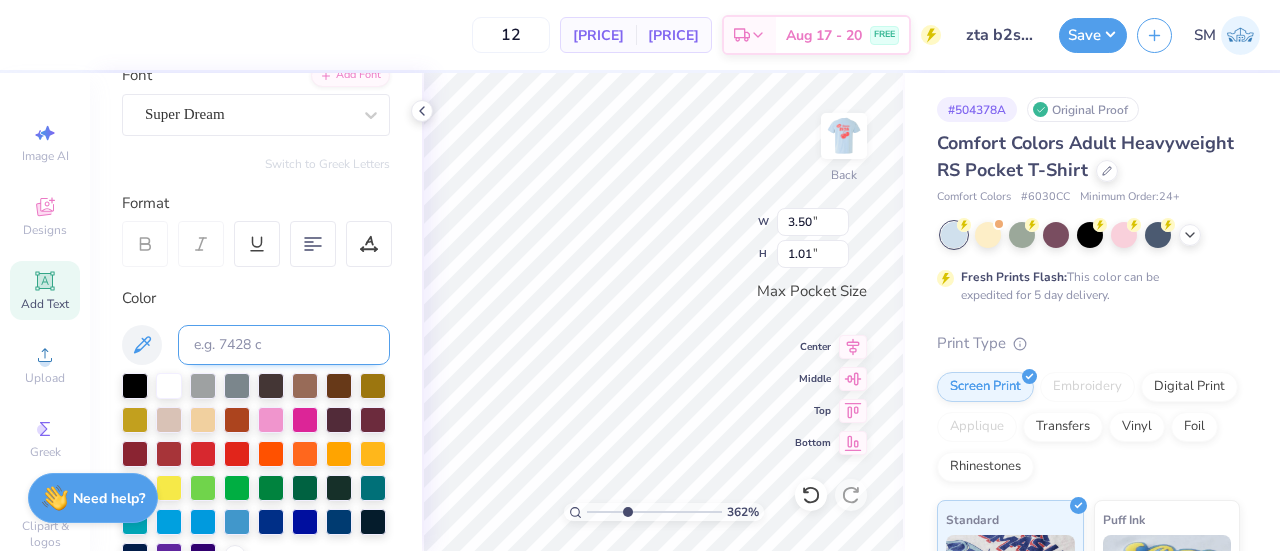 scroll, scrollTop: 16, scrollLeft: 2, axis: both 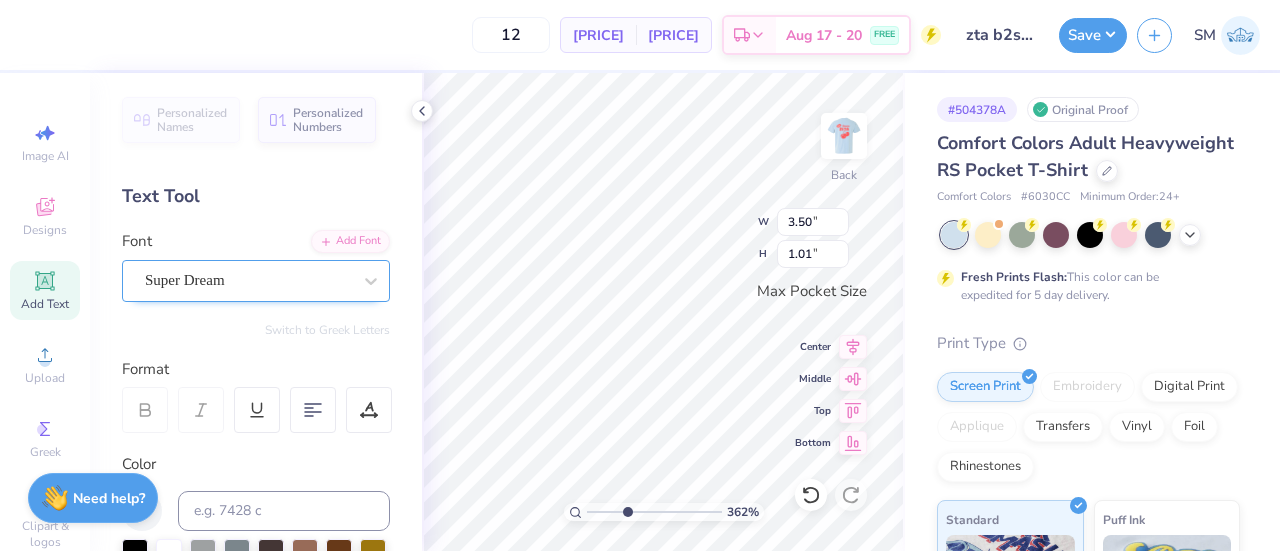 click on "Super Dream" at bounding box center (248, 280) 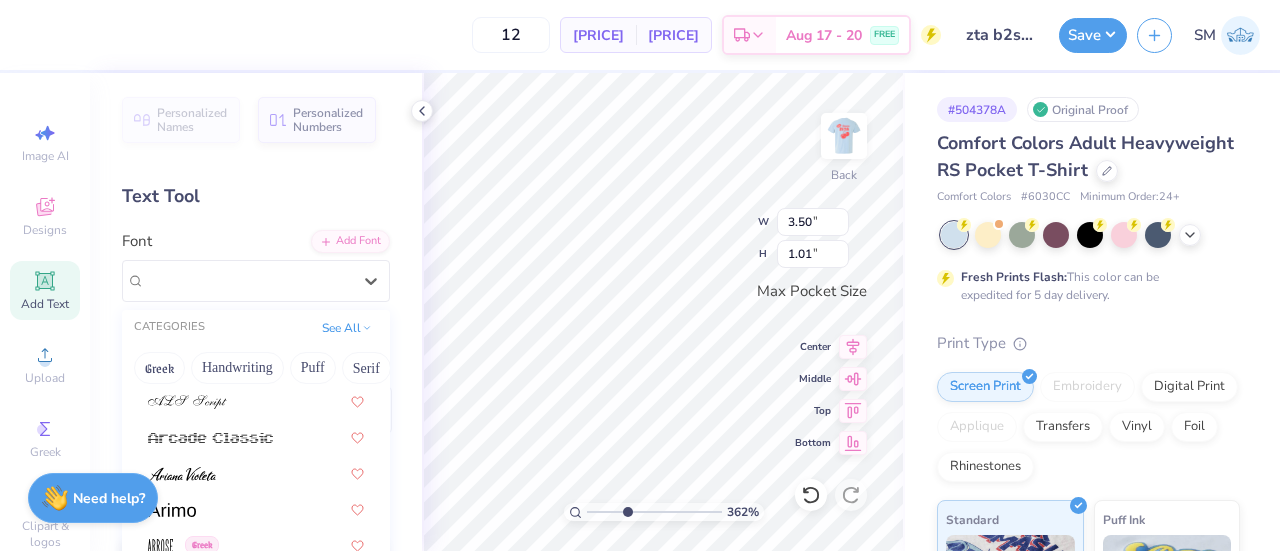 scroll, scrollTop: 733, scrollLeft: 0, axis: vertical 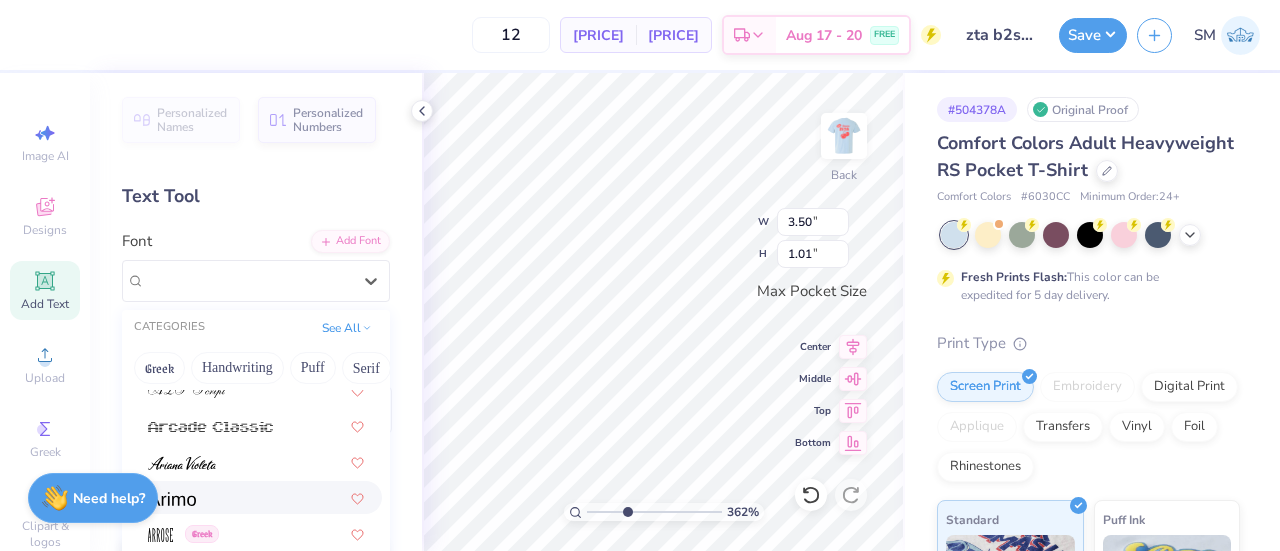 click at bounding box center (256, 497) 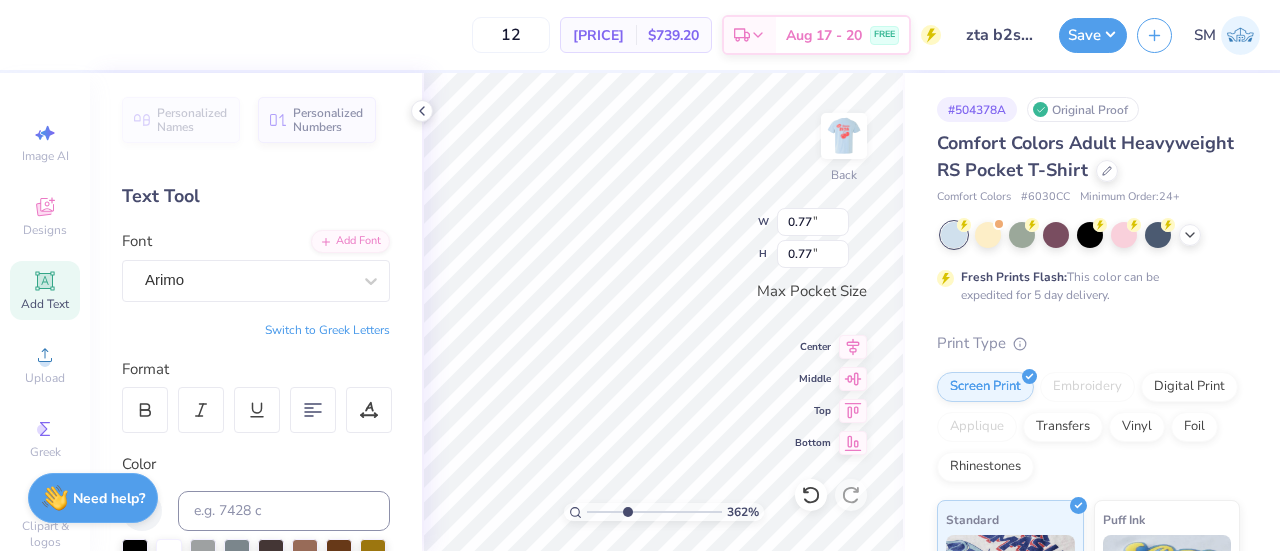 type on "0.77" 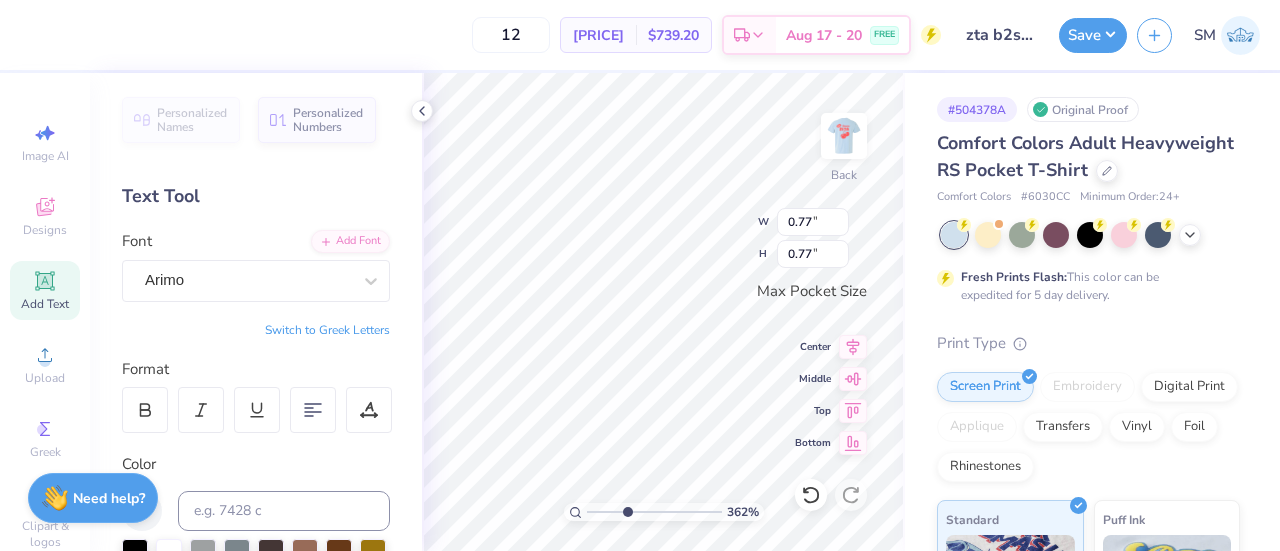 type on "0.77" 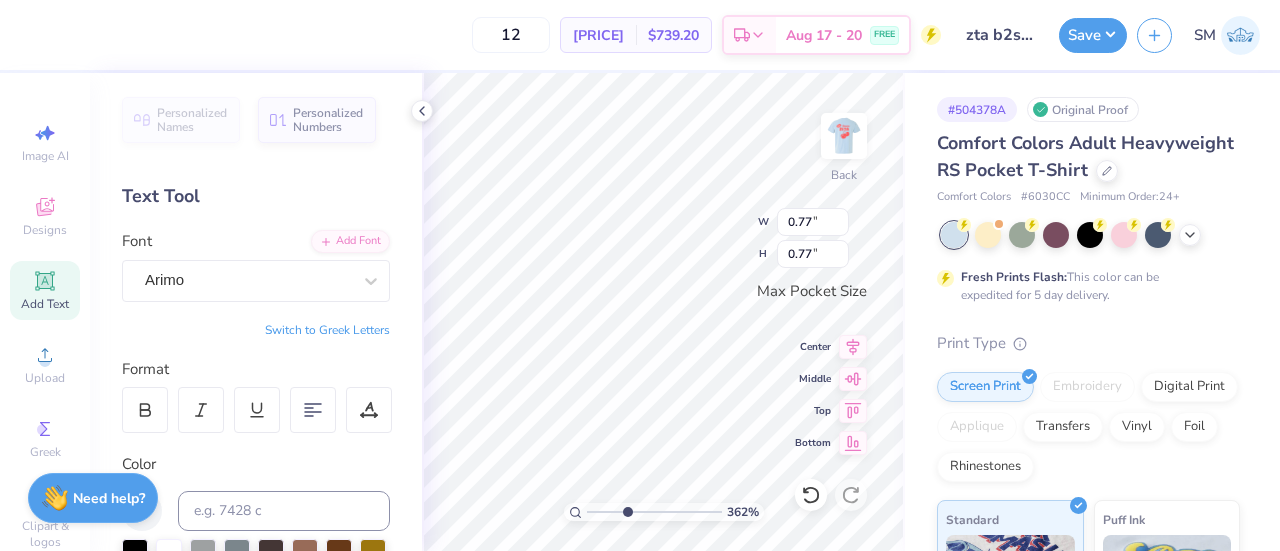 type on "0.13" 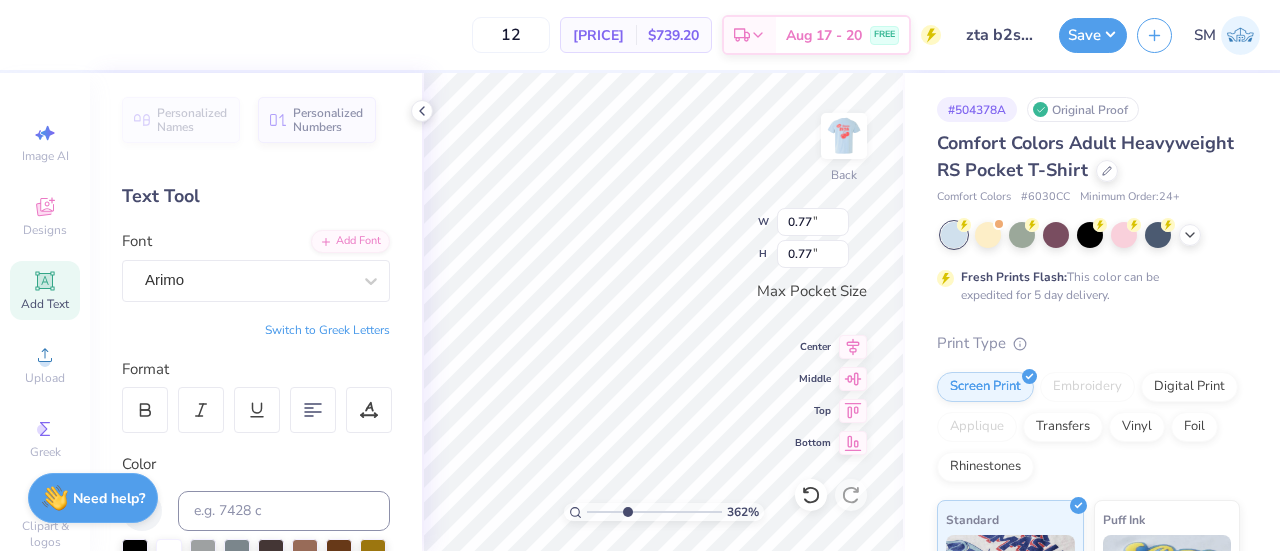 type on "0.13" 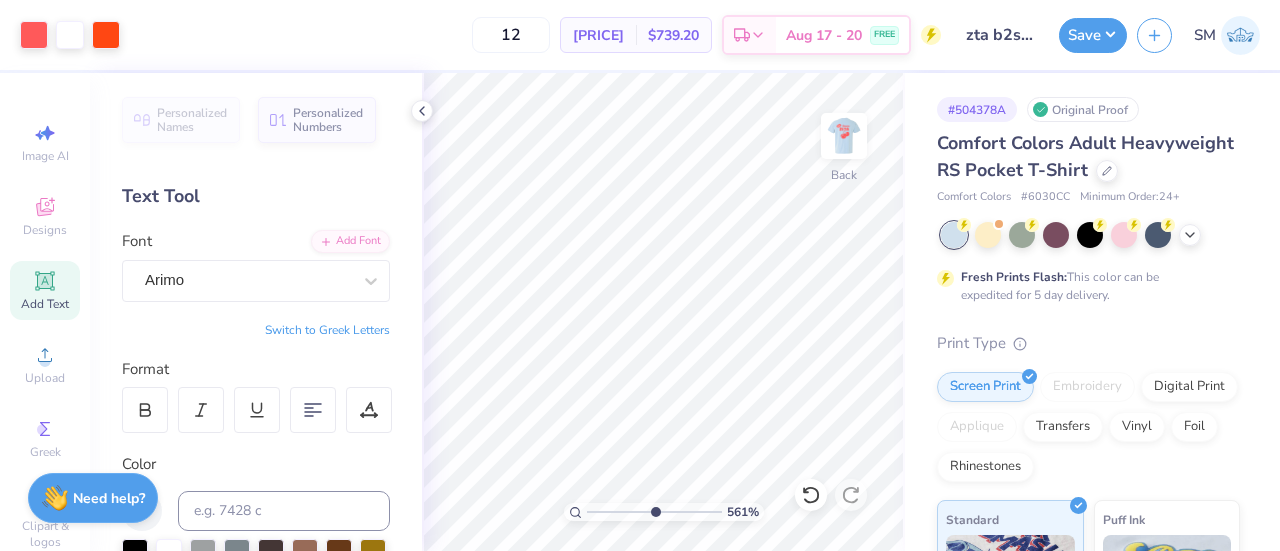 click at bounding box center (654, 512) 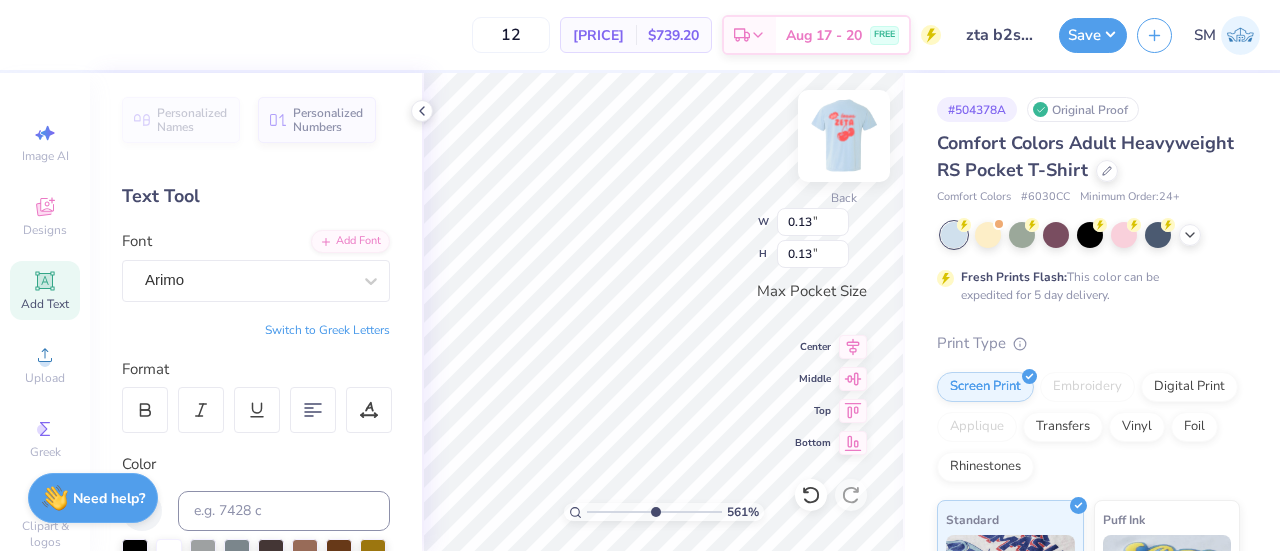 click at bounding box center (844, 136) 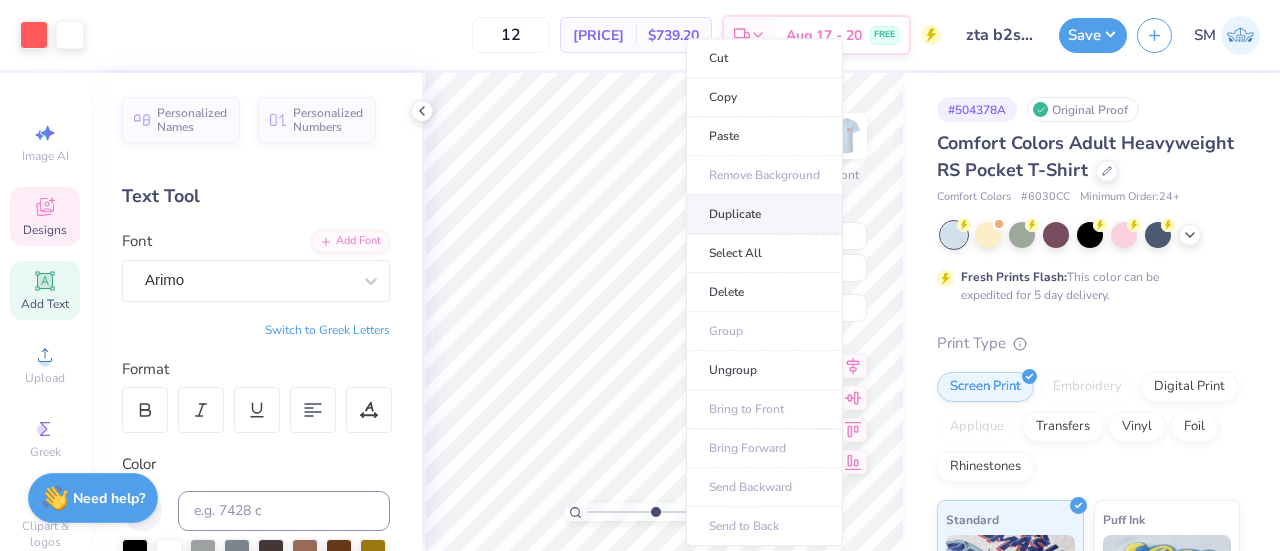 type on "1" 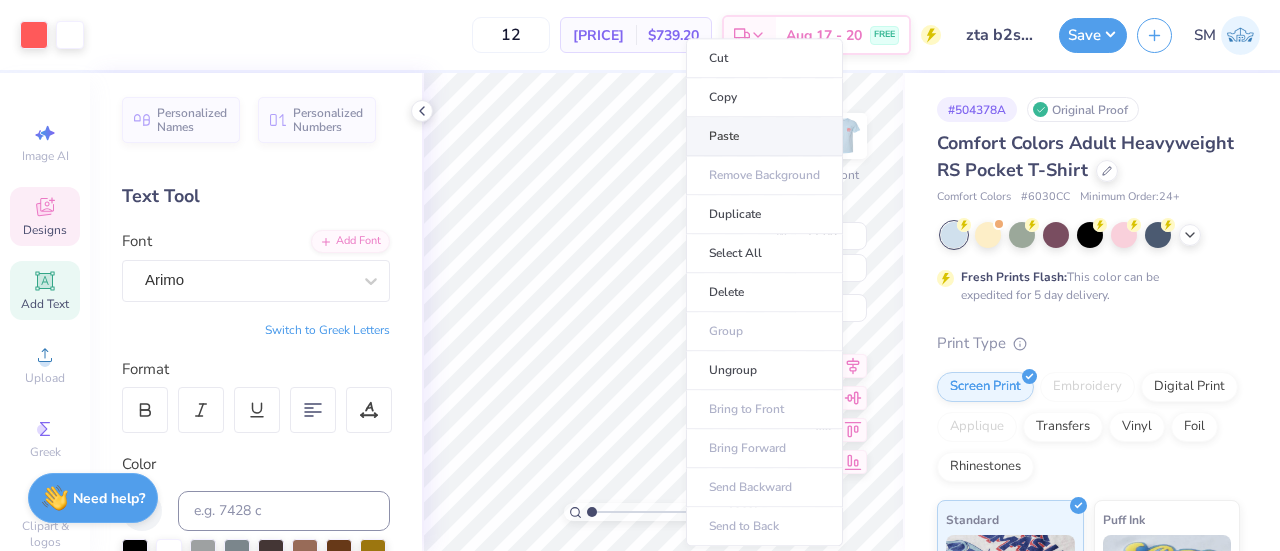 click on "Paste" at bounding box center (764, 136) 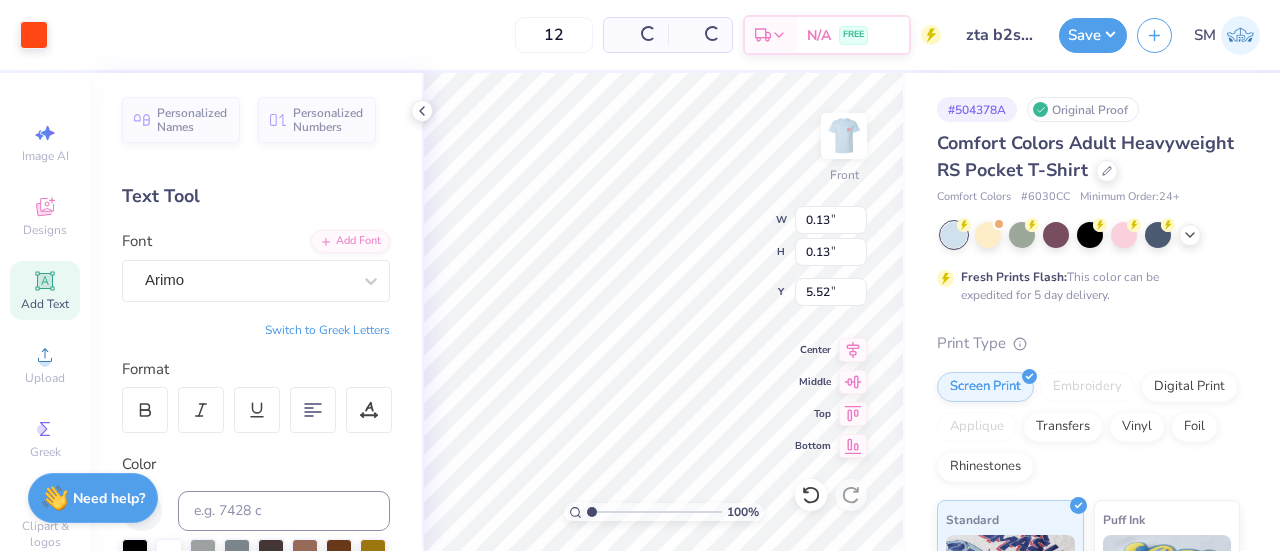type on "0.13" 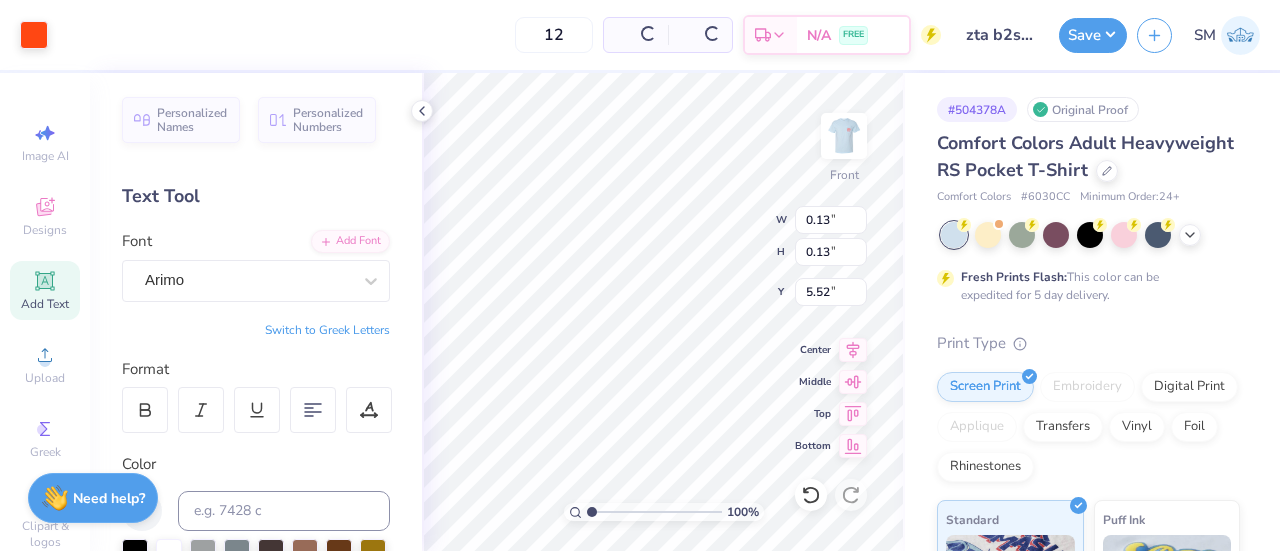type on "0.13" 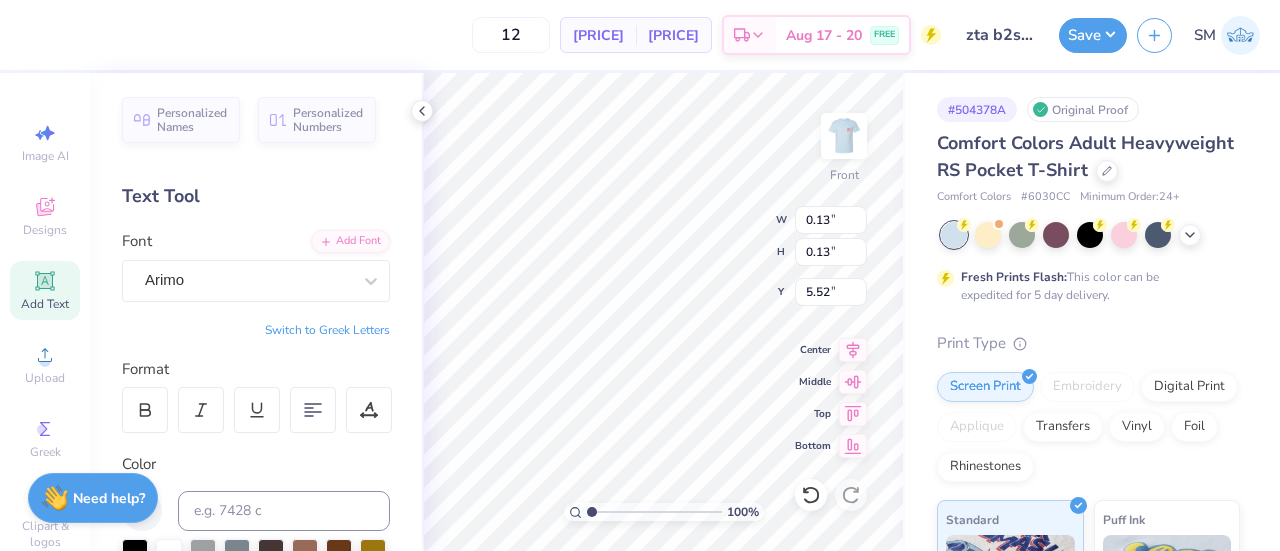 drag, startPoint x: 592, startPoint y: 510, endPoint x: 576, endPoint y: 505, distance: 16.763054 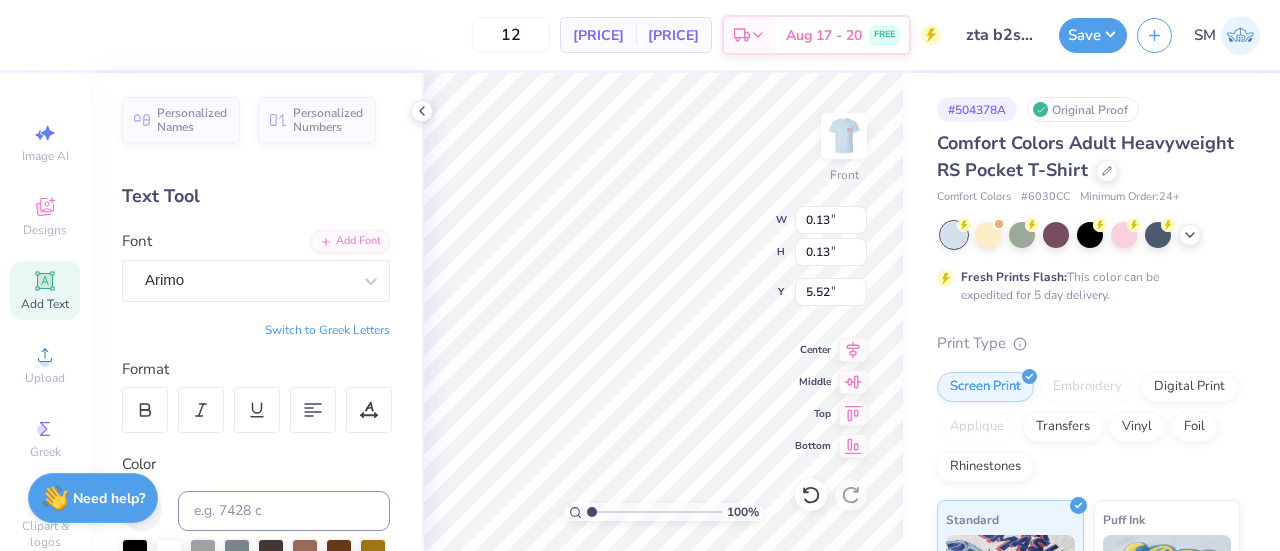 click at bounding box center (654, 512) 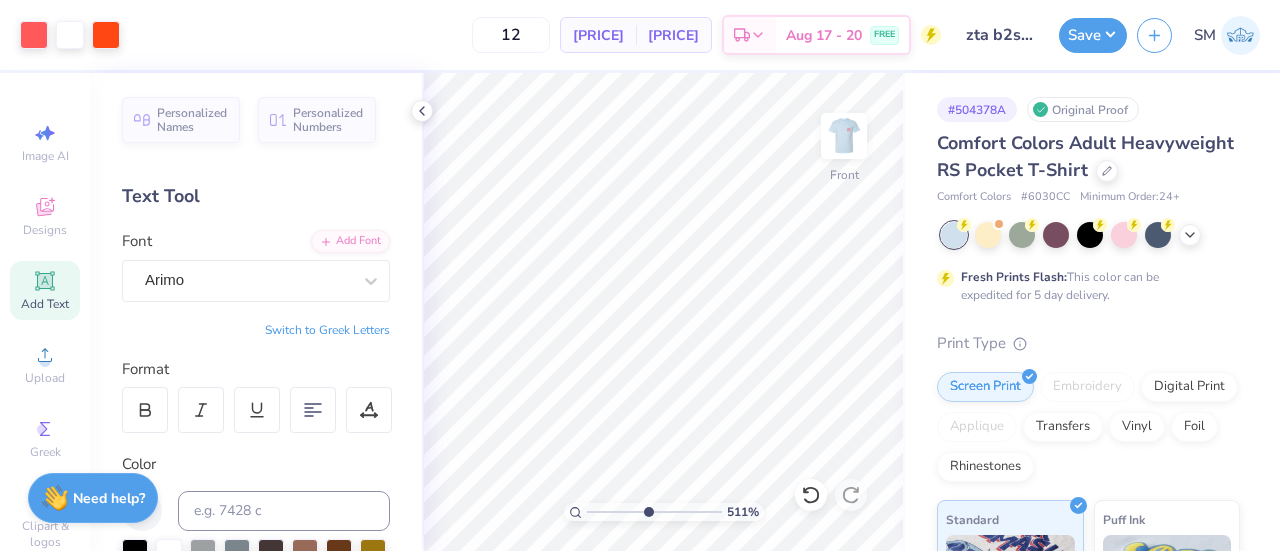 click at bounding box center (654, 512) 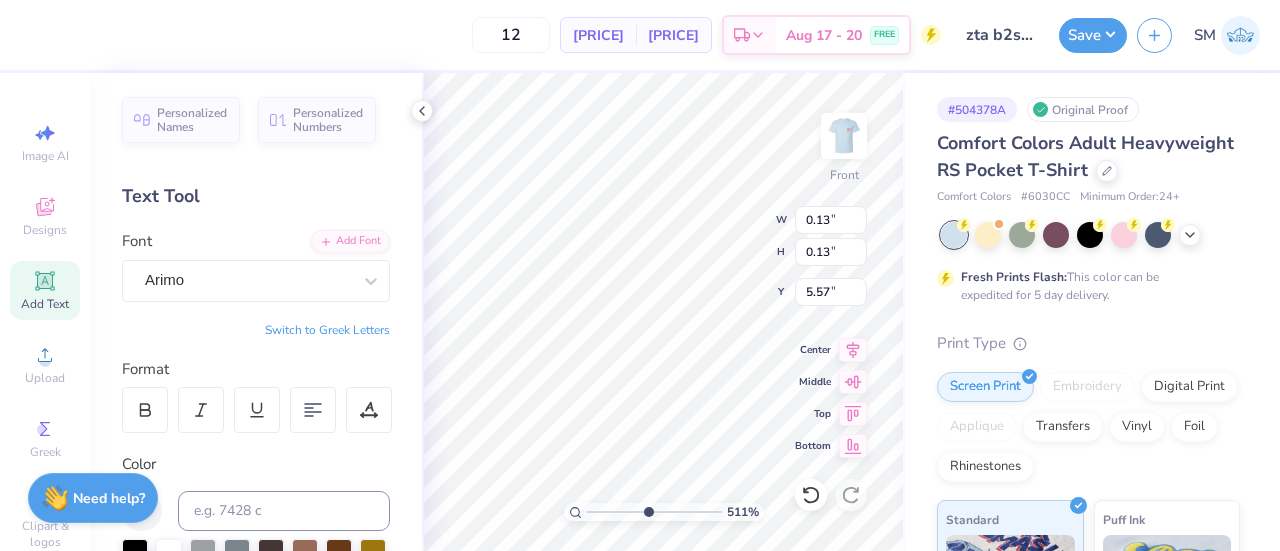 type on "5.57" 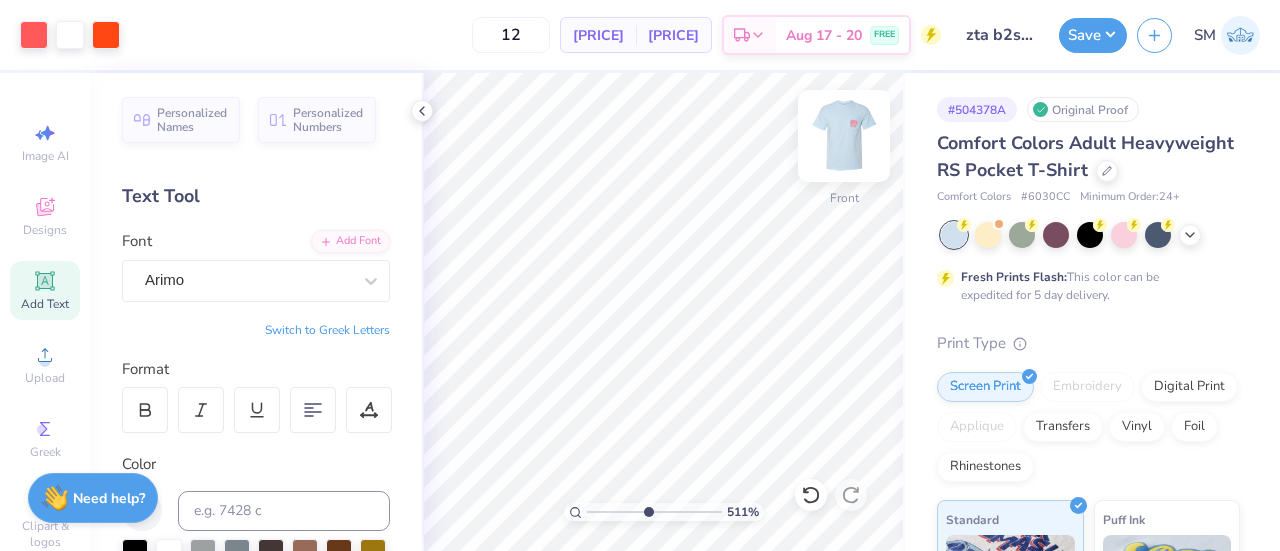 click at bounding box center (844, 136) 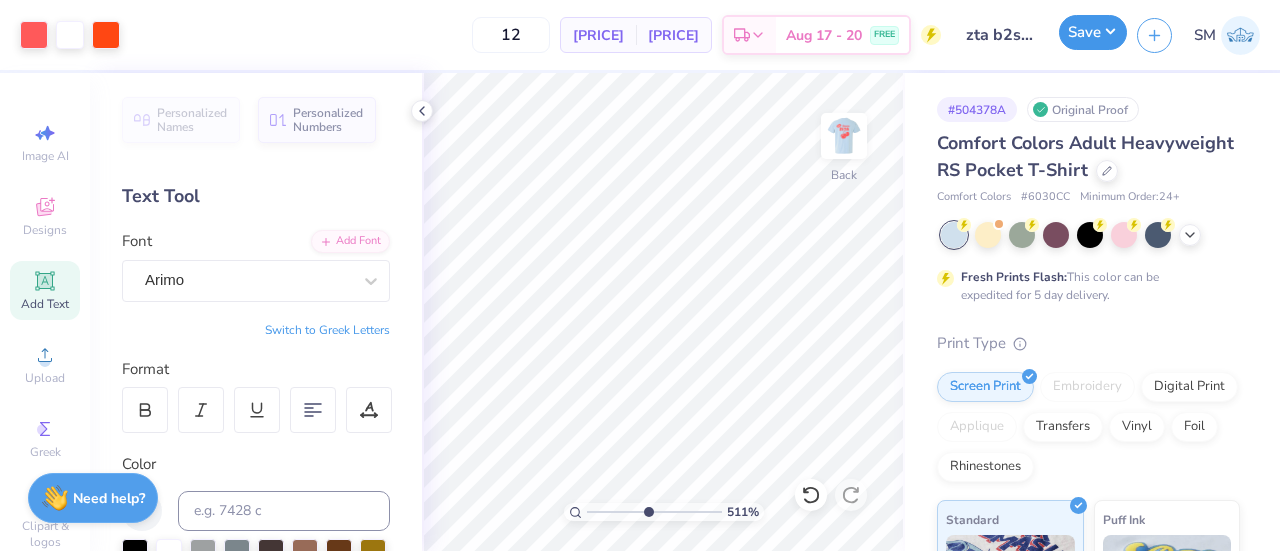 click on "Save" at bounding box center (1093, 32) 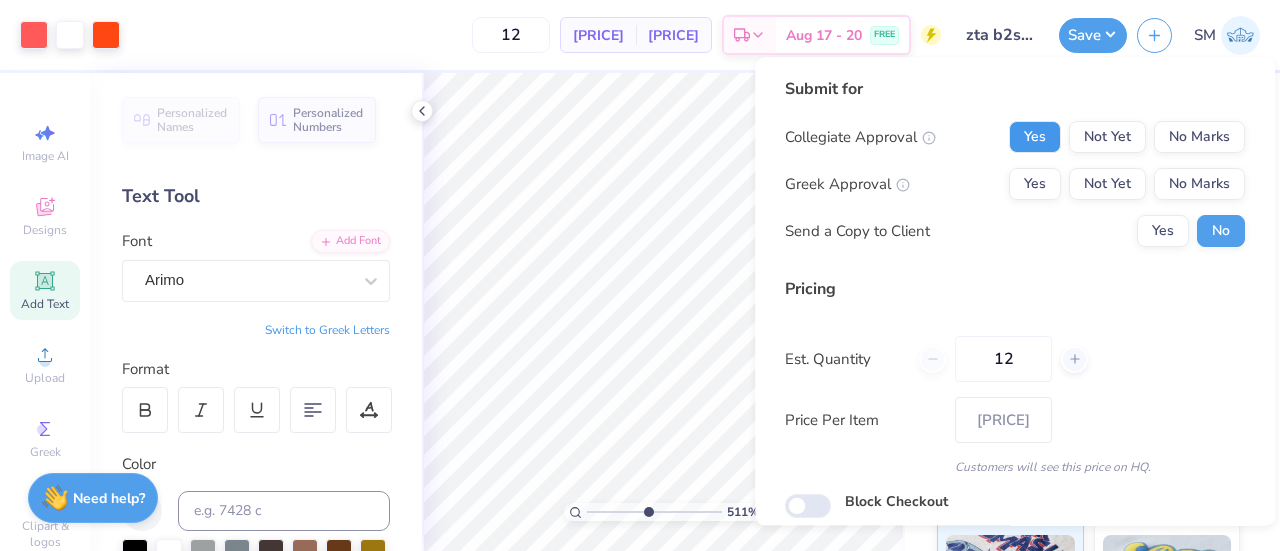 click on "Yes" at bounding box center (1035, 137) 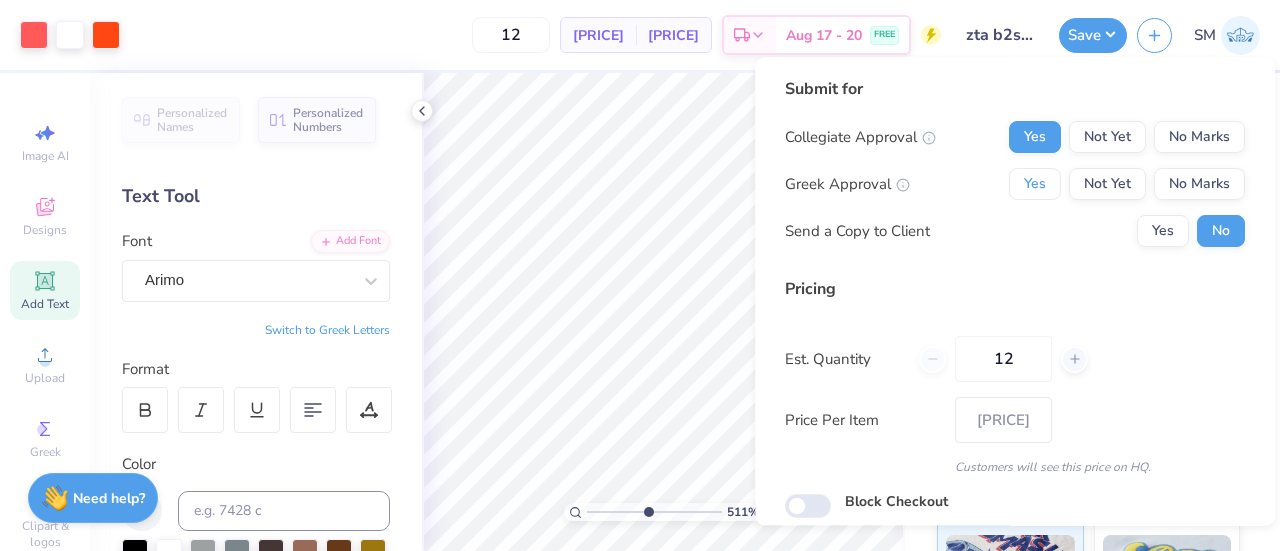 drag, startPoint x: 1028, startPoint y: 182, endPoint x: 1069, endPoint y: 202, distance: 45.617977 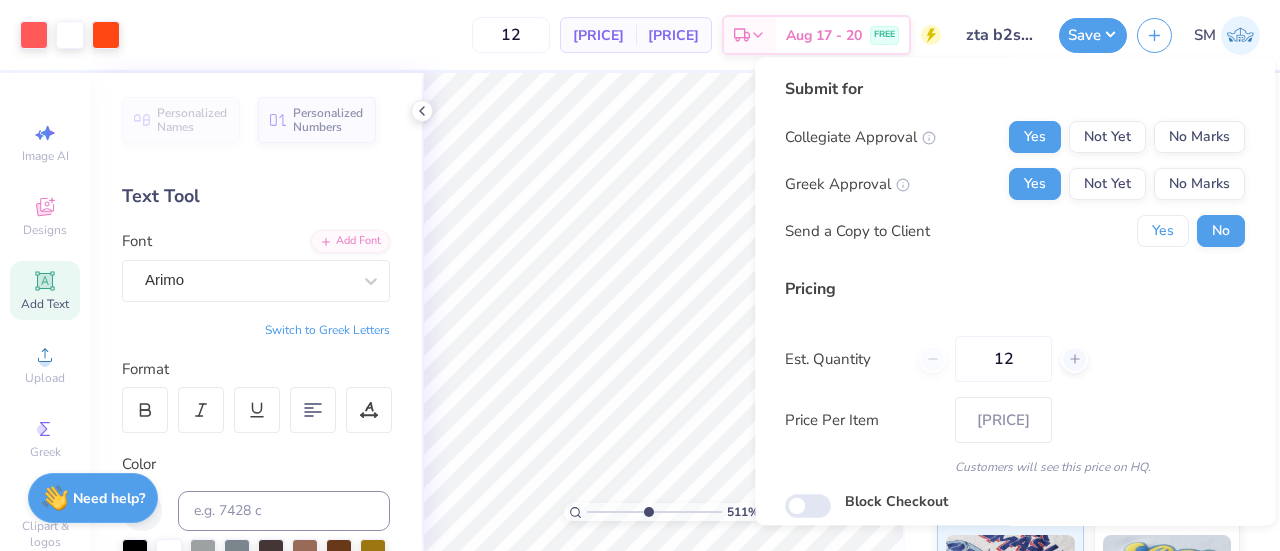 drag, startPoint x: 1152, startPoint y: 233, endPoint x: 1266, endPoint y: 410, distance: 210.53503 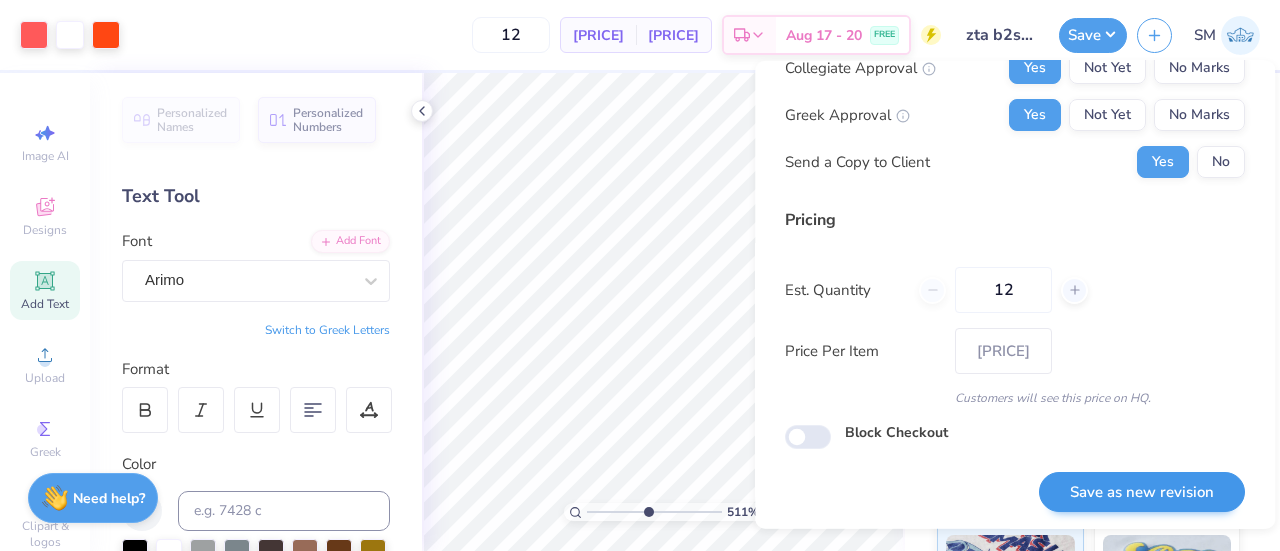 scroll, scrollTop: 74, scrollLeft: 0, axis: vertical 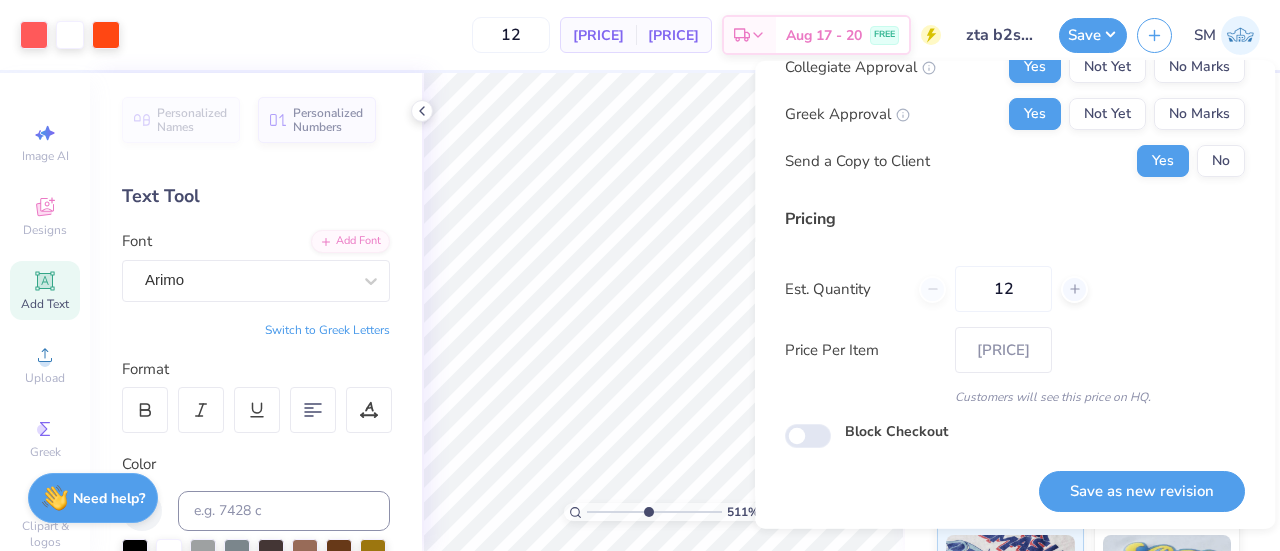 click on "Save as new revision" at bounding box center [1142, 490] 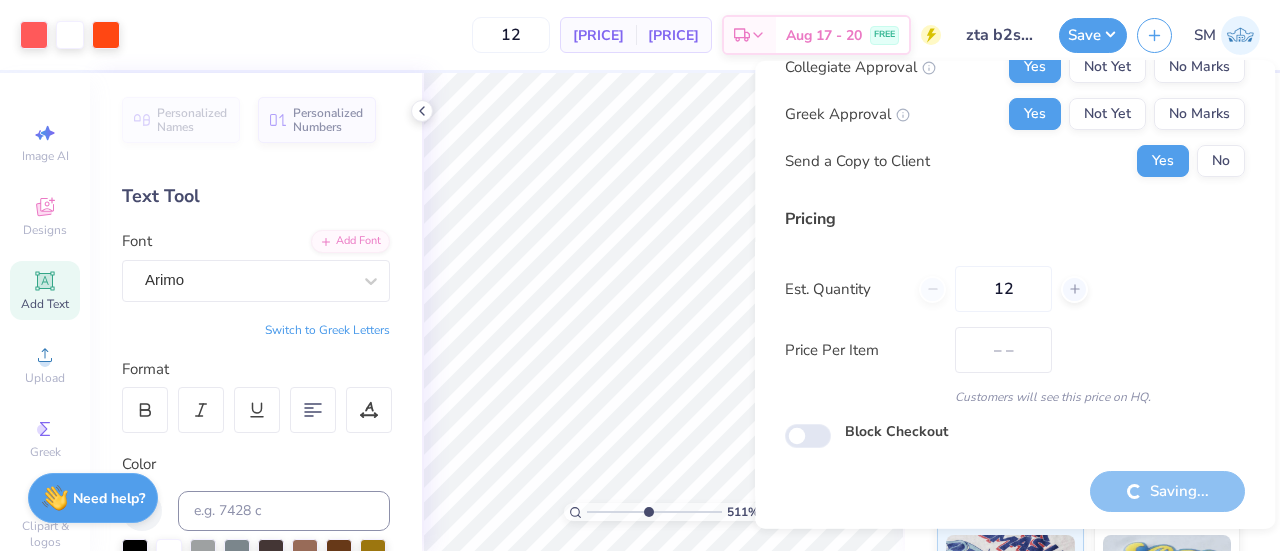 type on "$68.29" 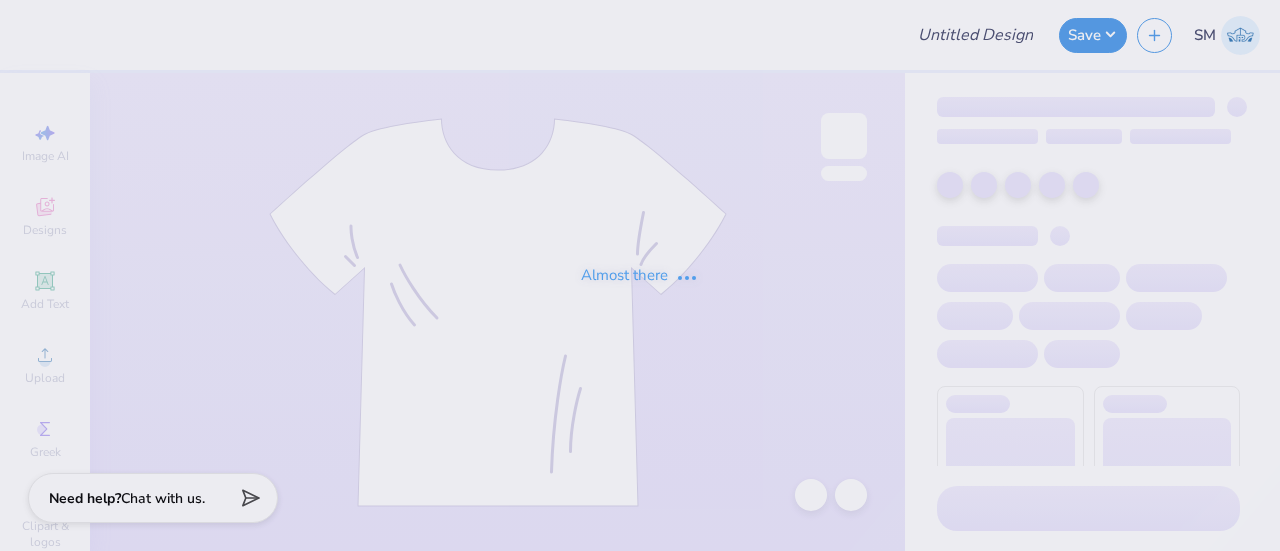 type on "[FIRST] [LAST]" 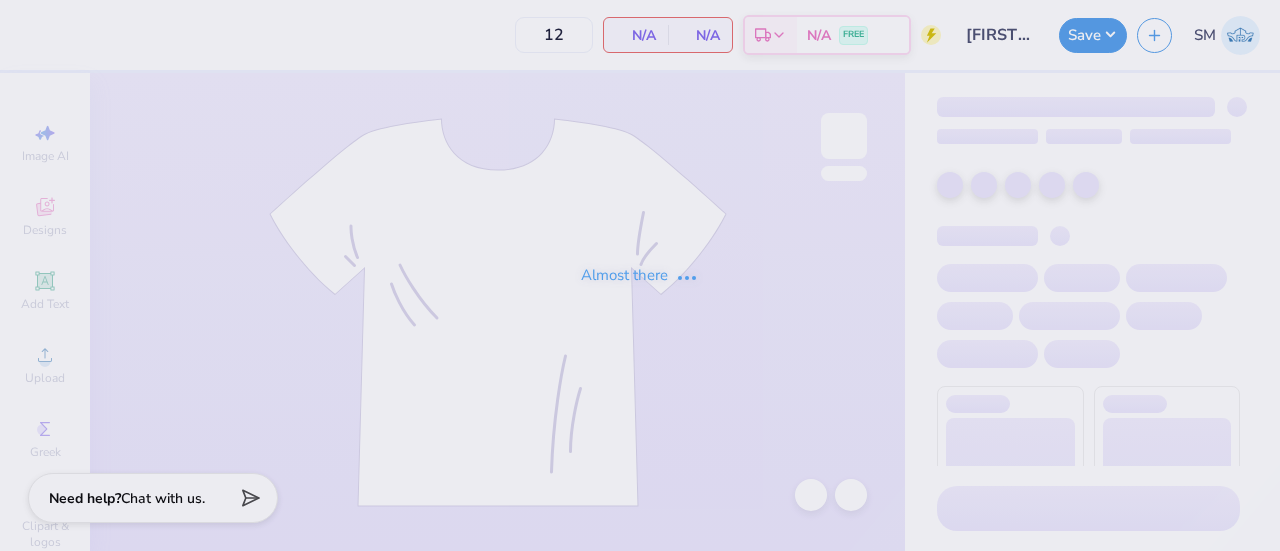 scroll, scrollTop: 0, scrollLeft: 0, axis: both 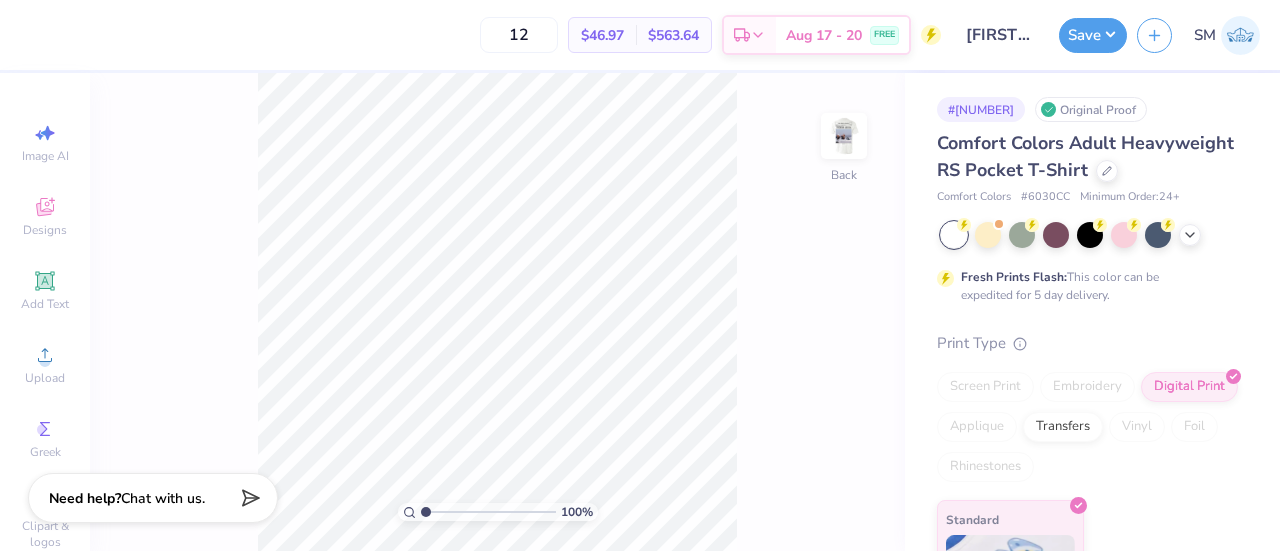 click at bounding box center [844, 136] 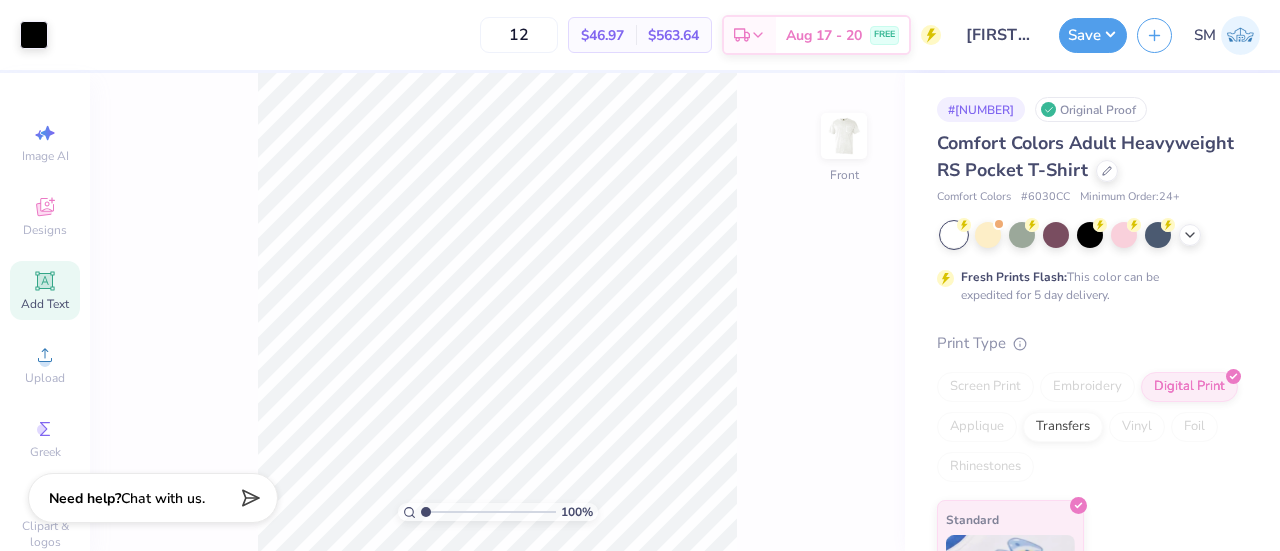 click on "Add Text" at bounding box center (45, 290) 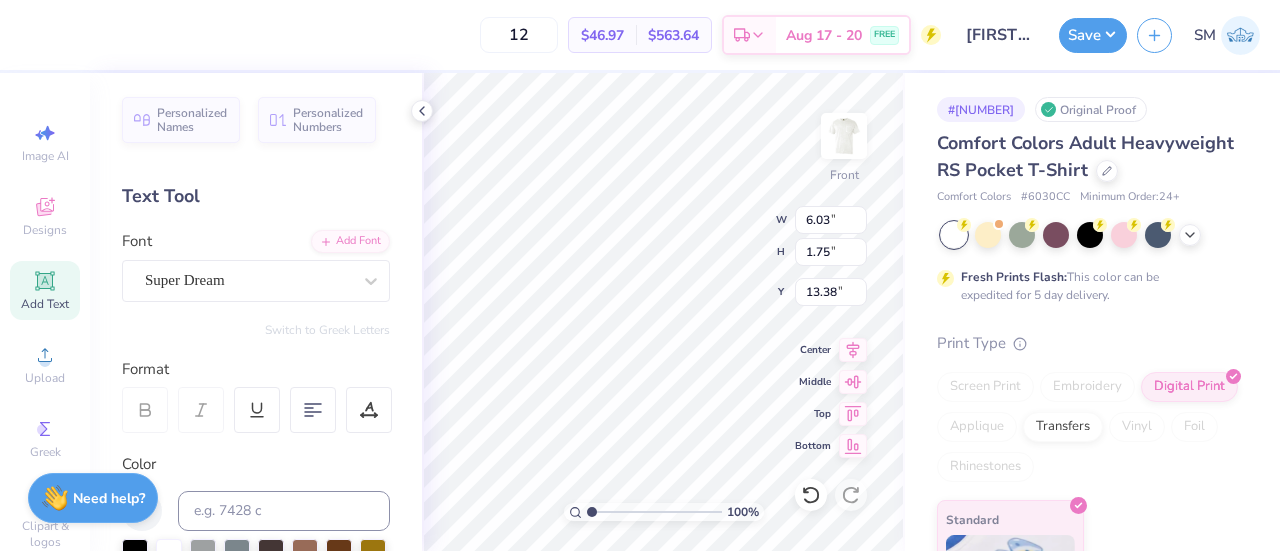 scroll, scrollTop: 16, scrollLeft: 2, axis: both 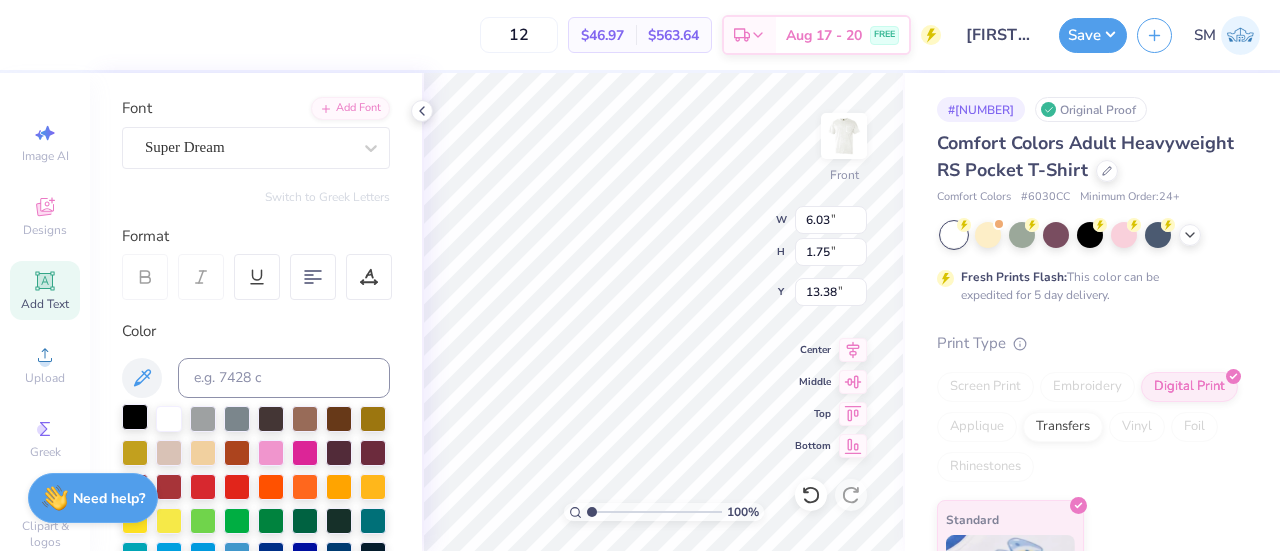 type on "®" 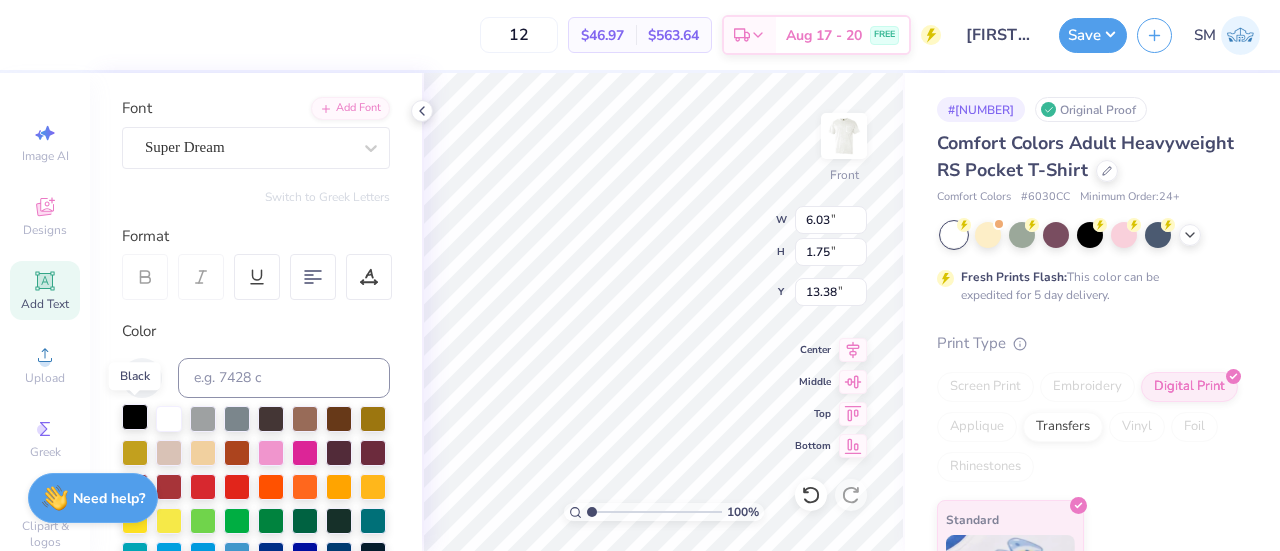 click at bounding box center (135, 417) 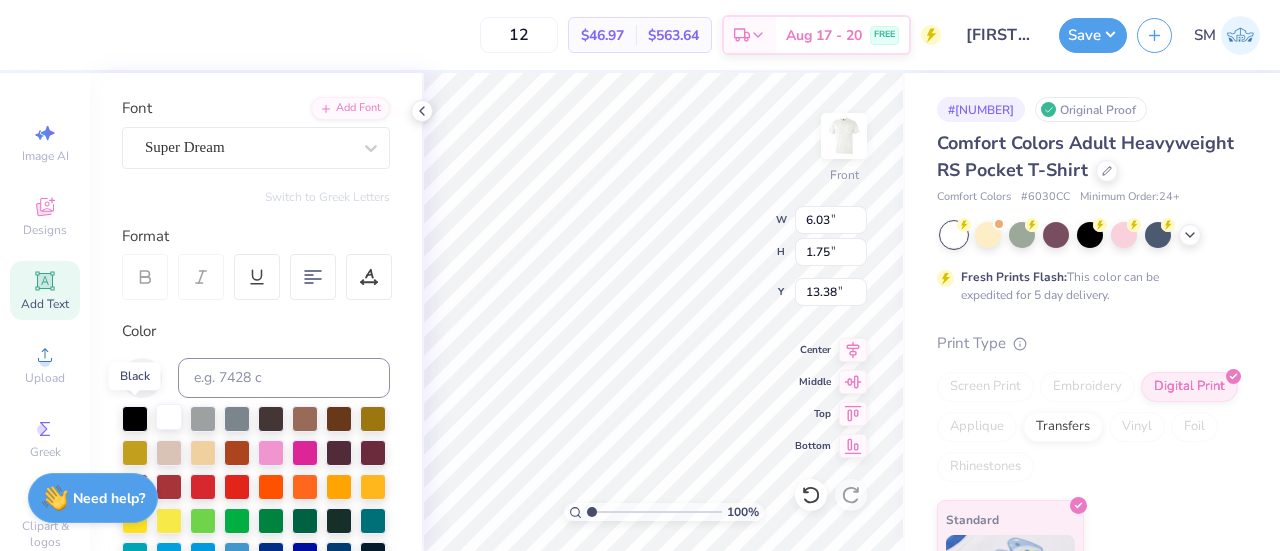 scroll, scrollTop: 16, scrollLeft: 2, axis: both 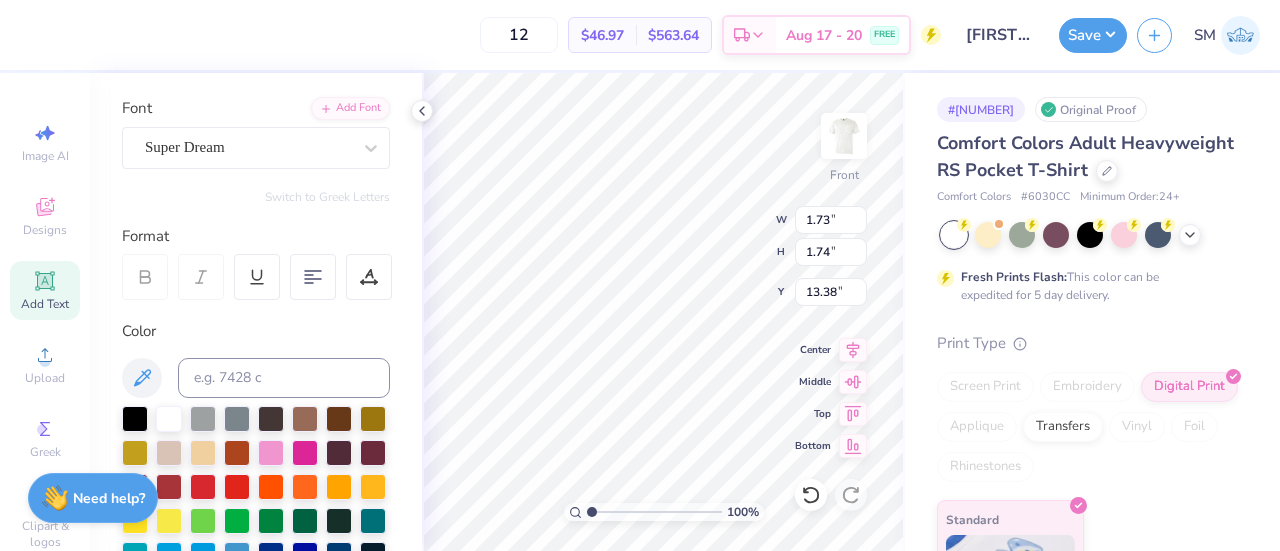 click on "Super Dream" at bounding box center (248, 147) 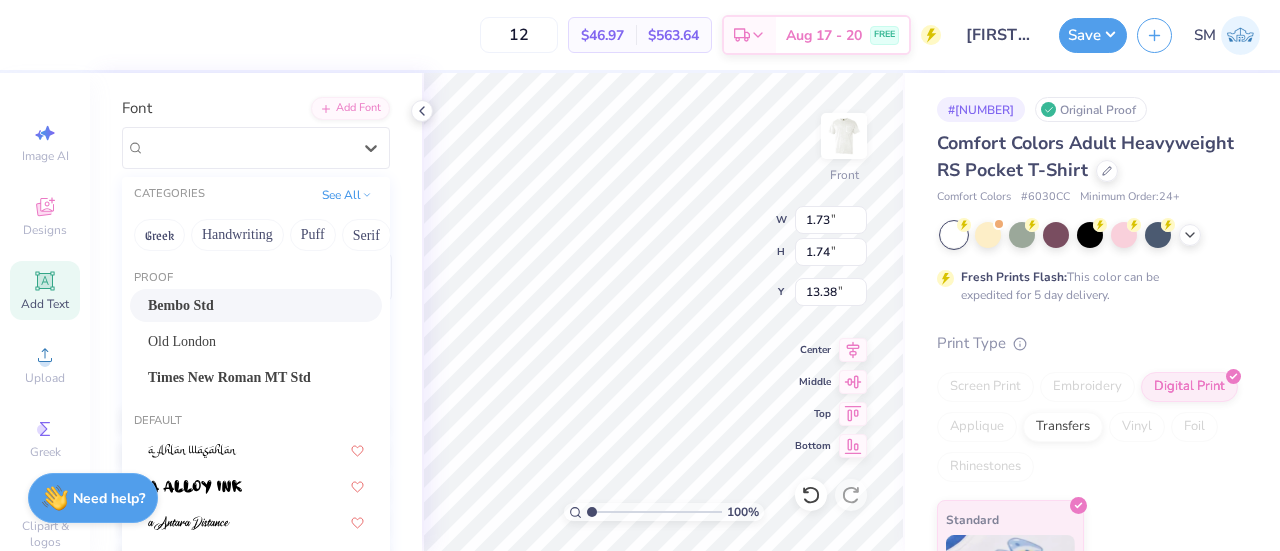 click on "Bembo Std" at bounding box center (256, 305) 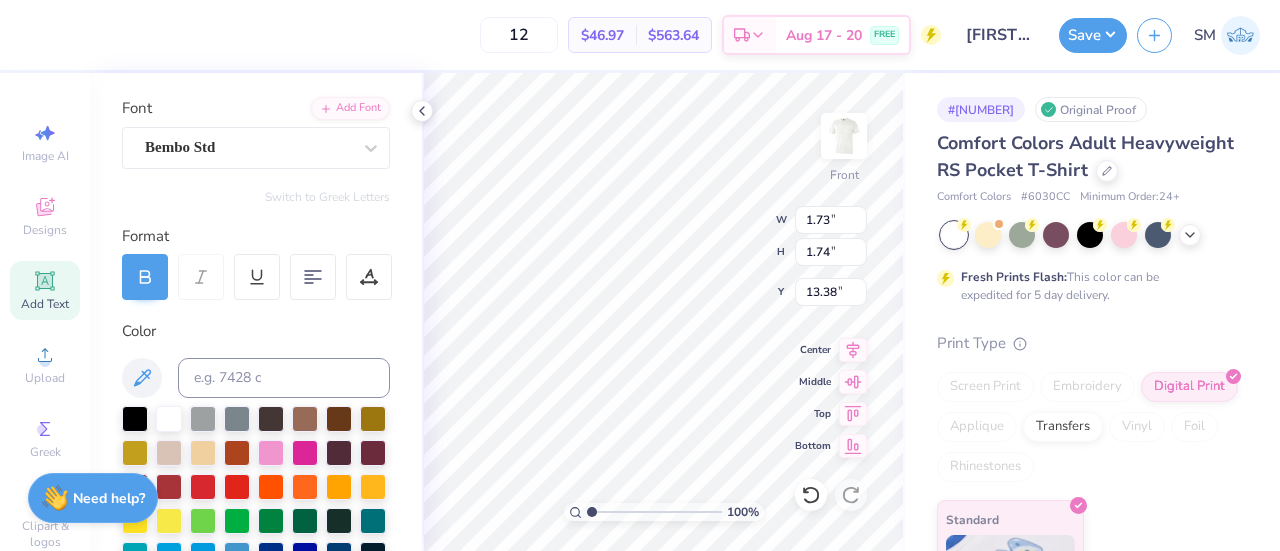 type on "1.72" 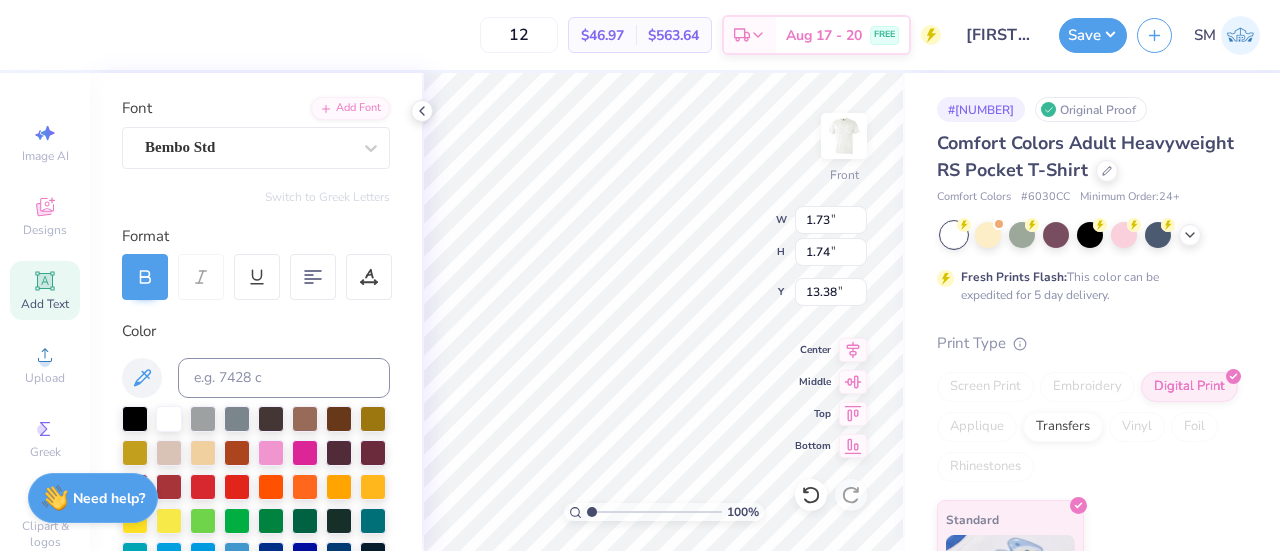 type on "1.72" 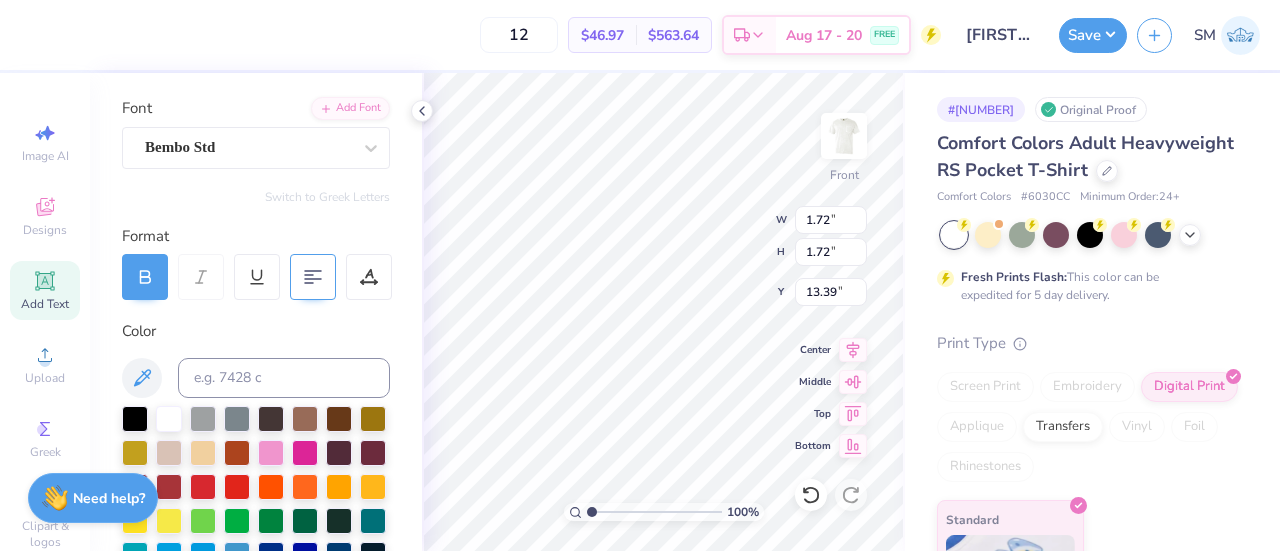 scroll, scrollTop: 100, scrollLeft: 0, axis: vertical 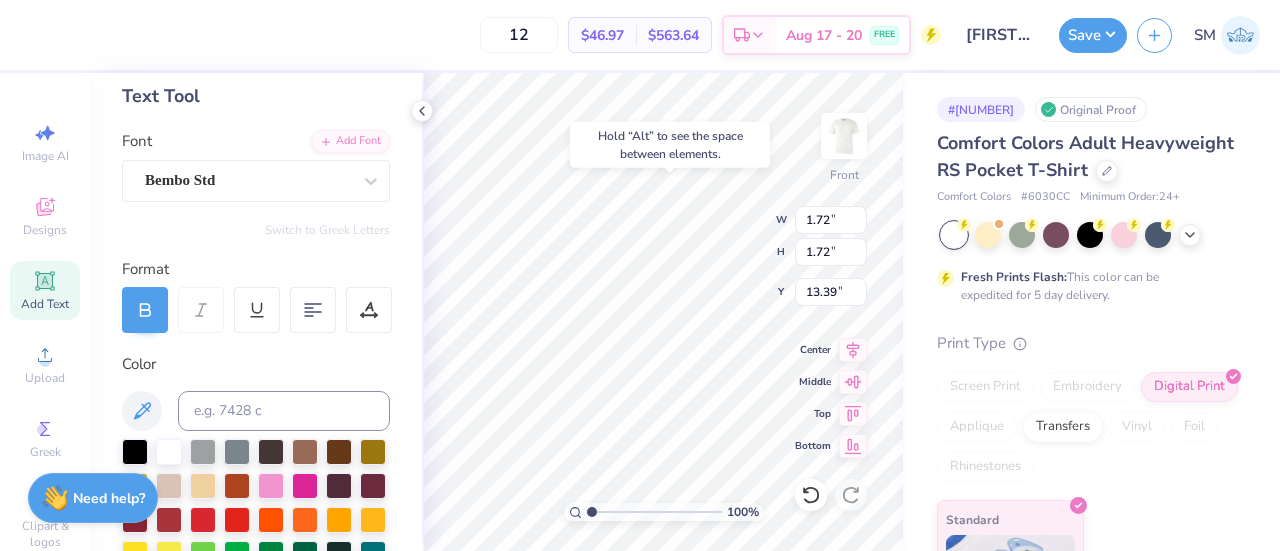 type on "5.90" 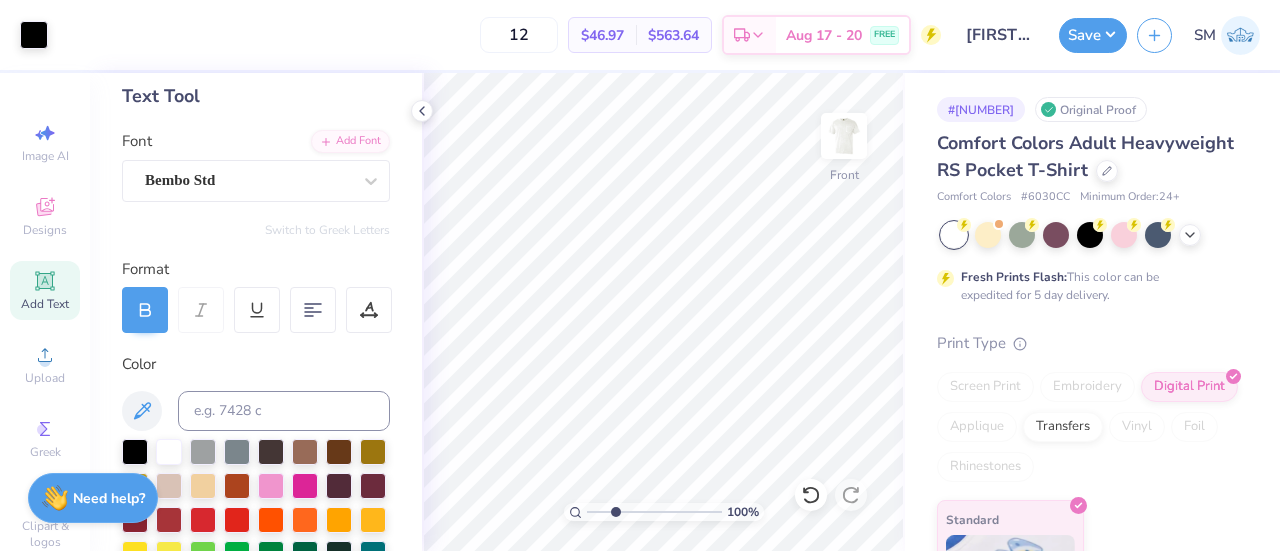 drag, startPoint x: 594, startPoint y: 509, endPoint x: 617, endPoint y: 511, distance: 23.086792 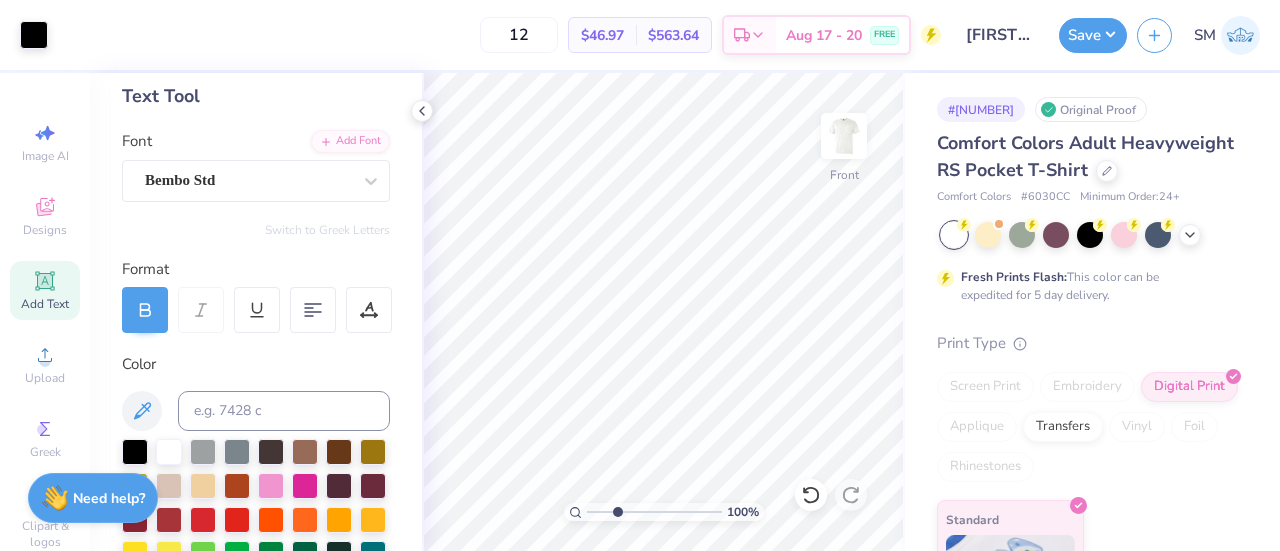 click at bounding box center [654, 512] 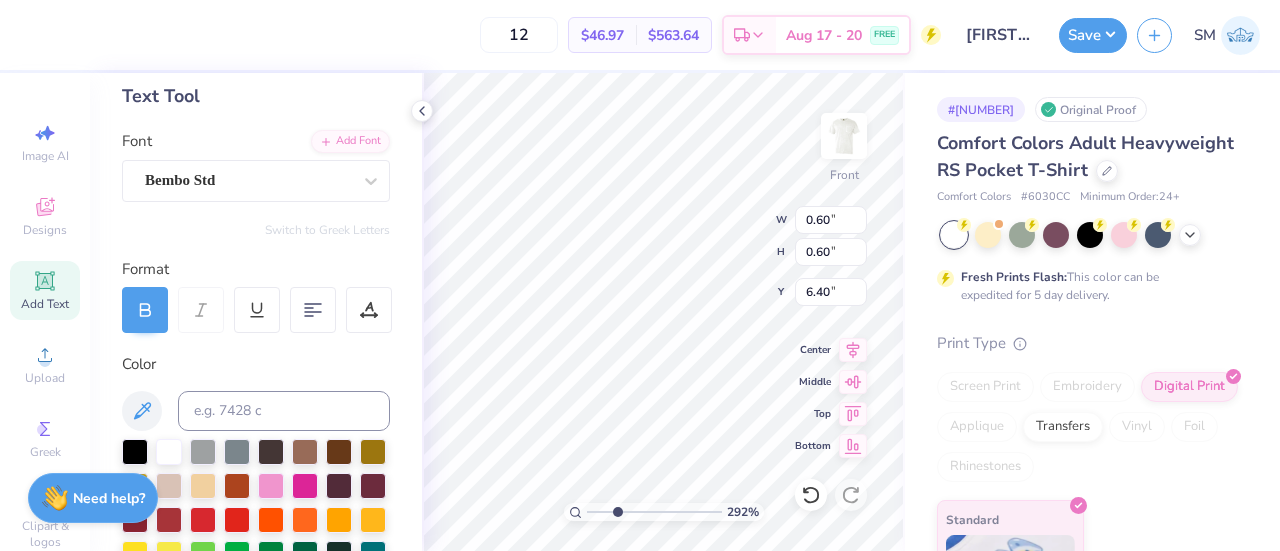 type on "6.40" 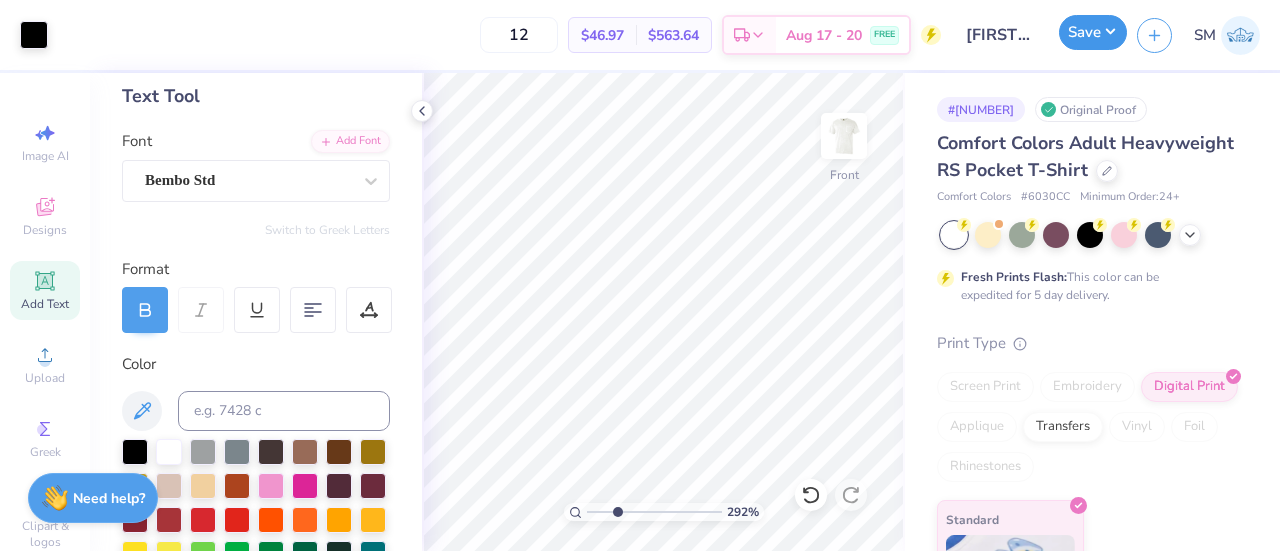 click on "Save" at bounding box center (1093, 32) 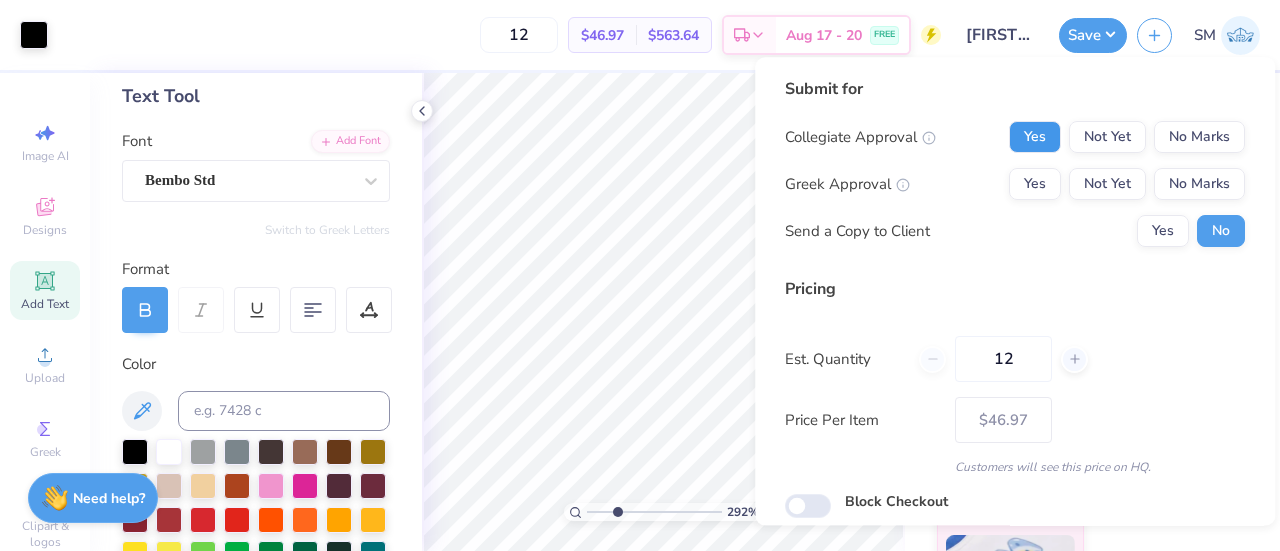 click on "Yes" at bounding box center (1035, 137) 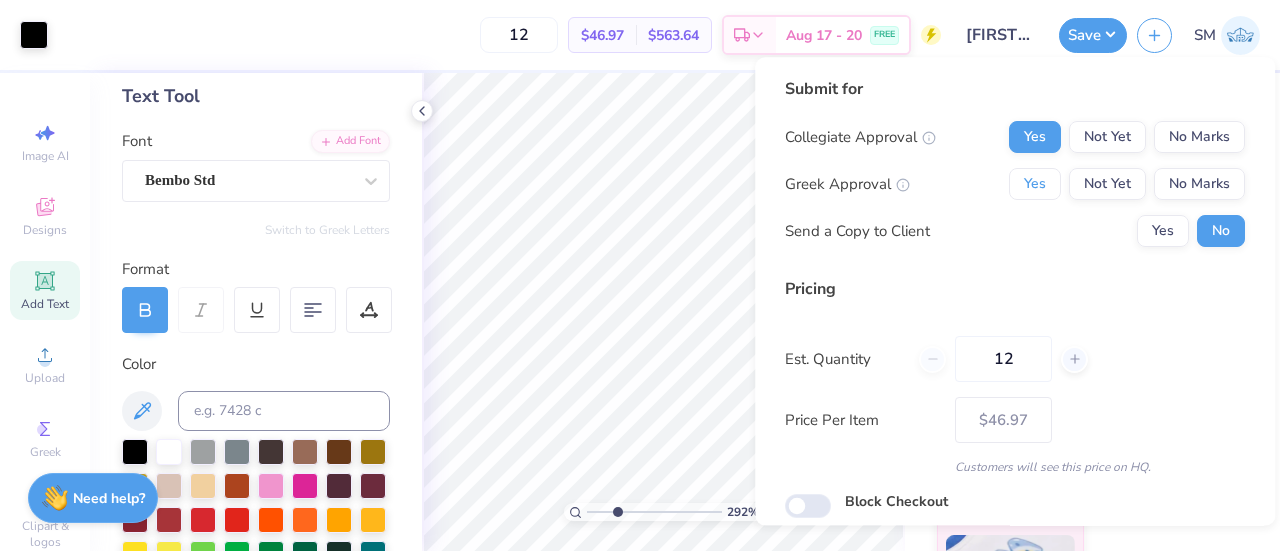 click on "Yes" at bounding box center [1035, 184] 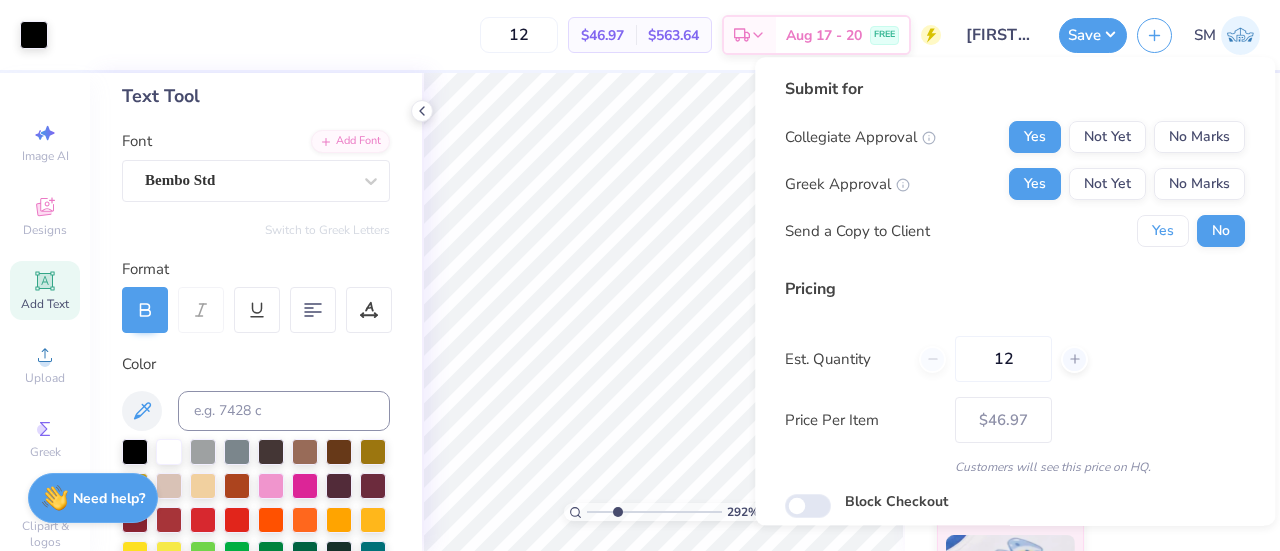 click on "Yes" at bounding box center [1163, 231] 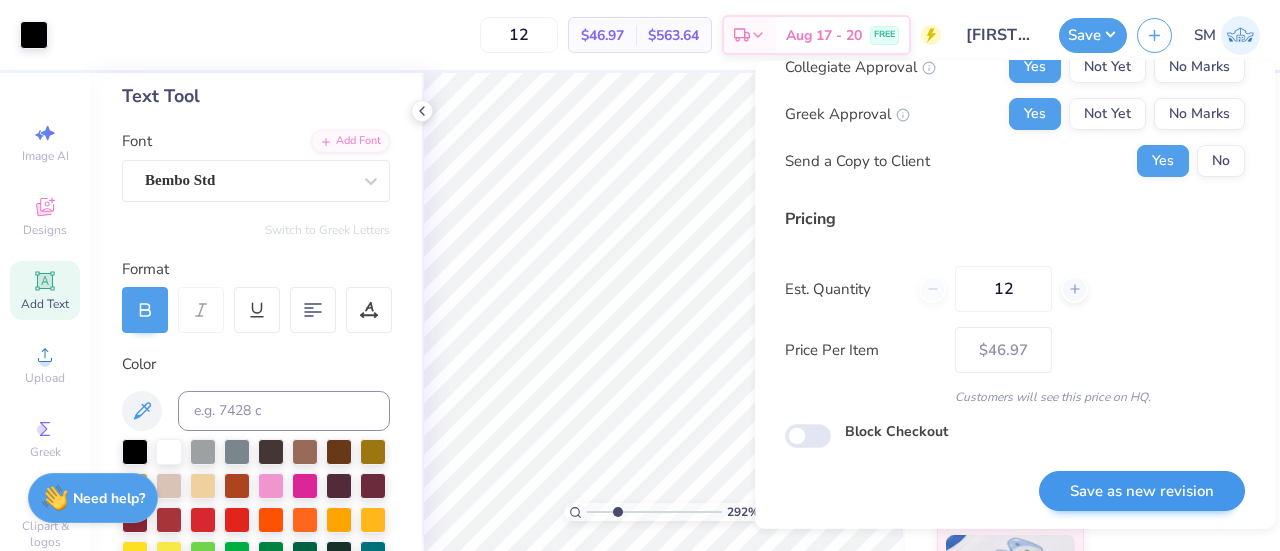 scroll, scrollTop: 74, scrollLeft: 0, axis: vertical 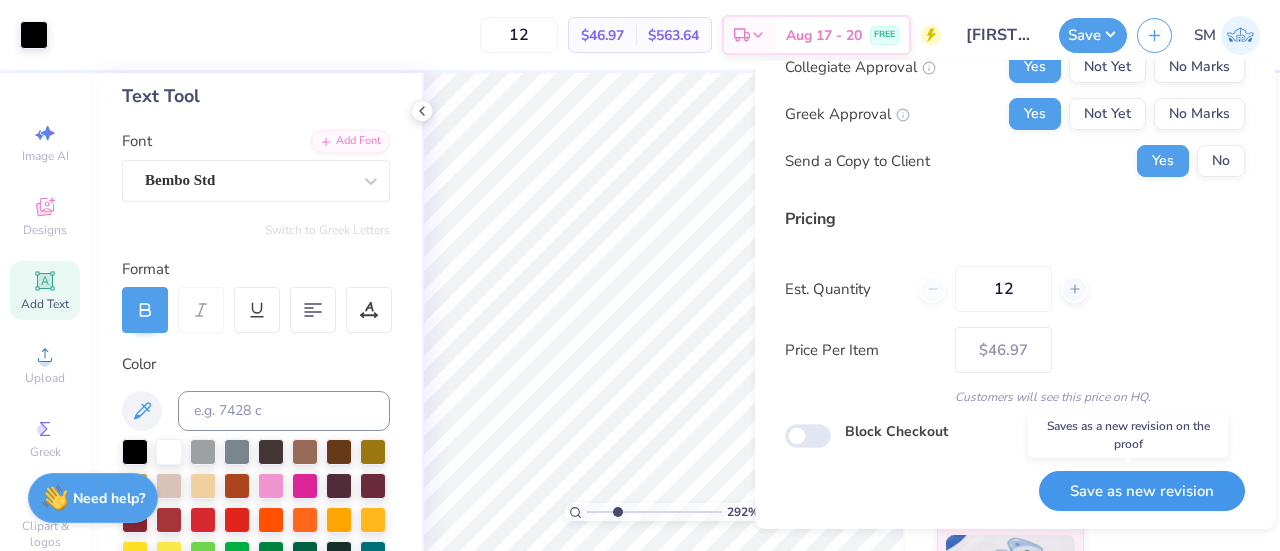 click on "Save as new revision" at bounding box center (1142, 490) 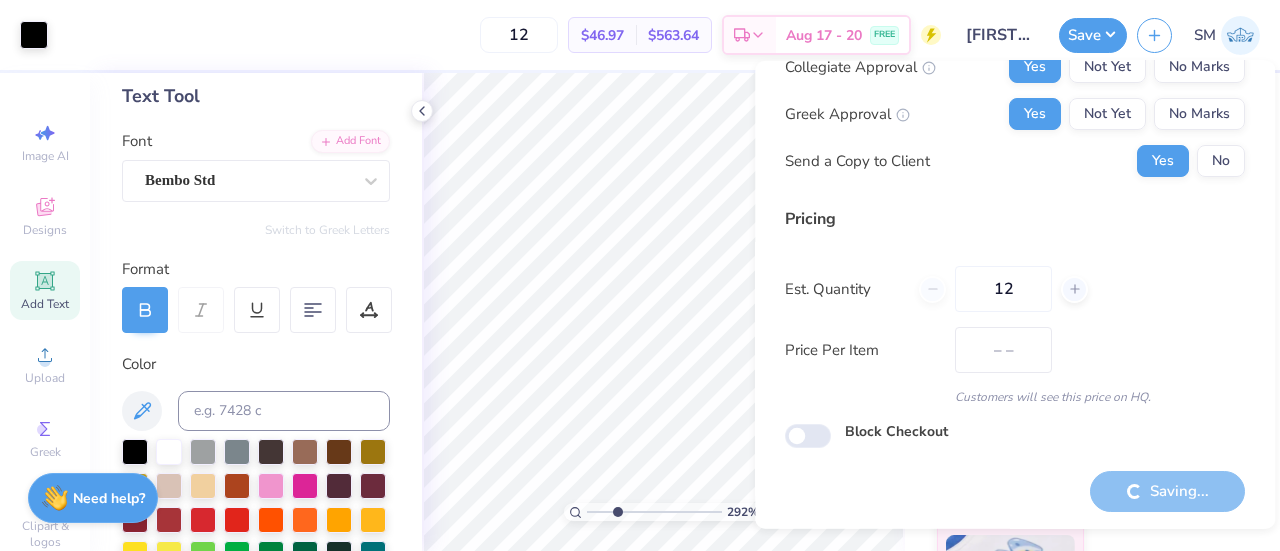 type on "$46.97" 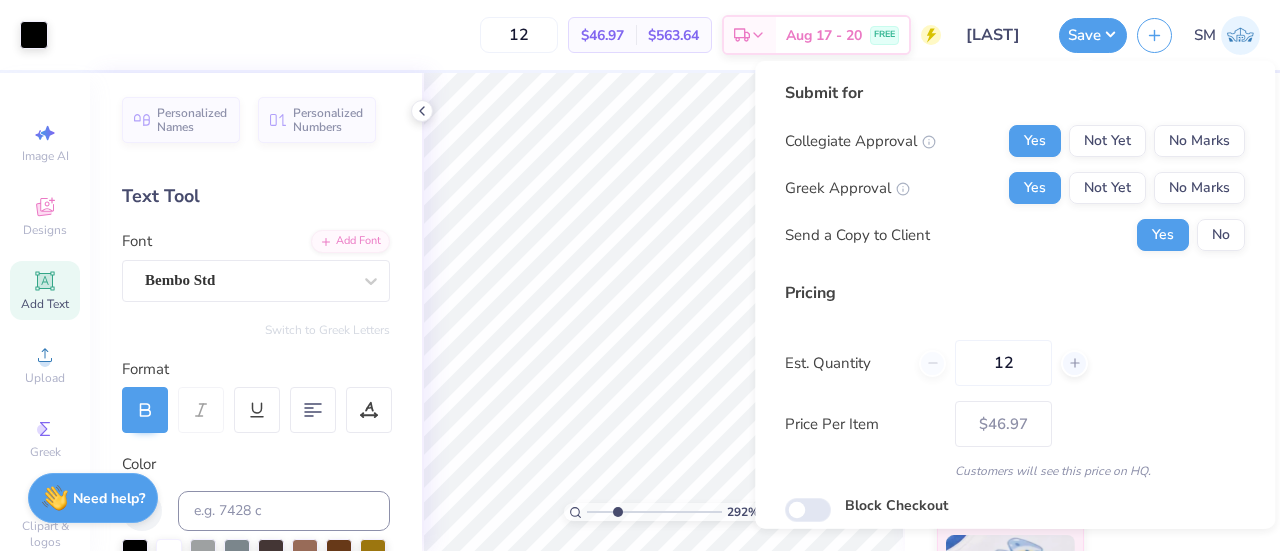 scroll, scrollTop: 0, scrollLeft: 0, axis: both 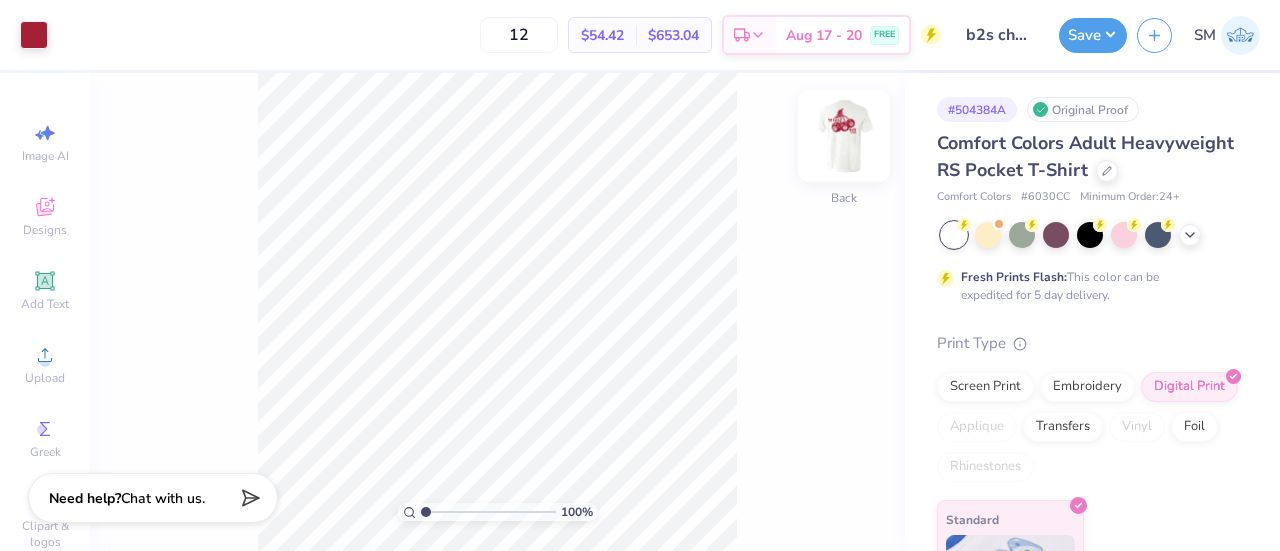 click at bounding box center [844, 136] 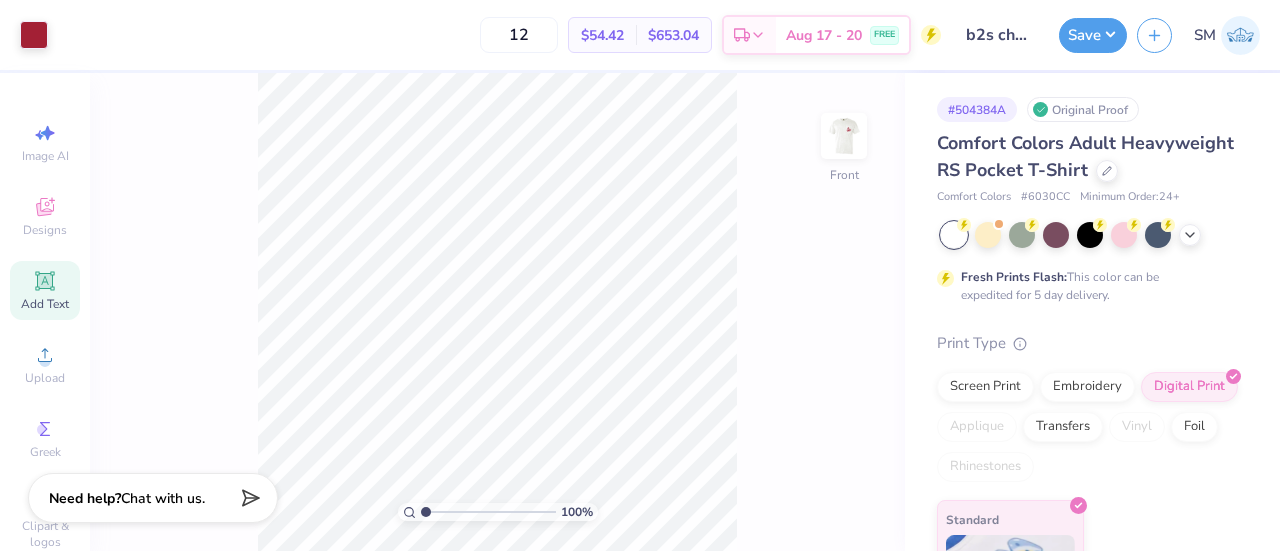 click 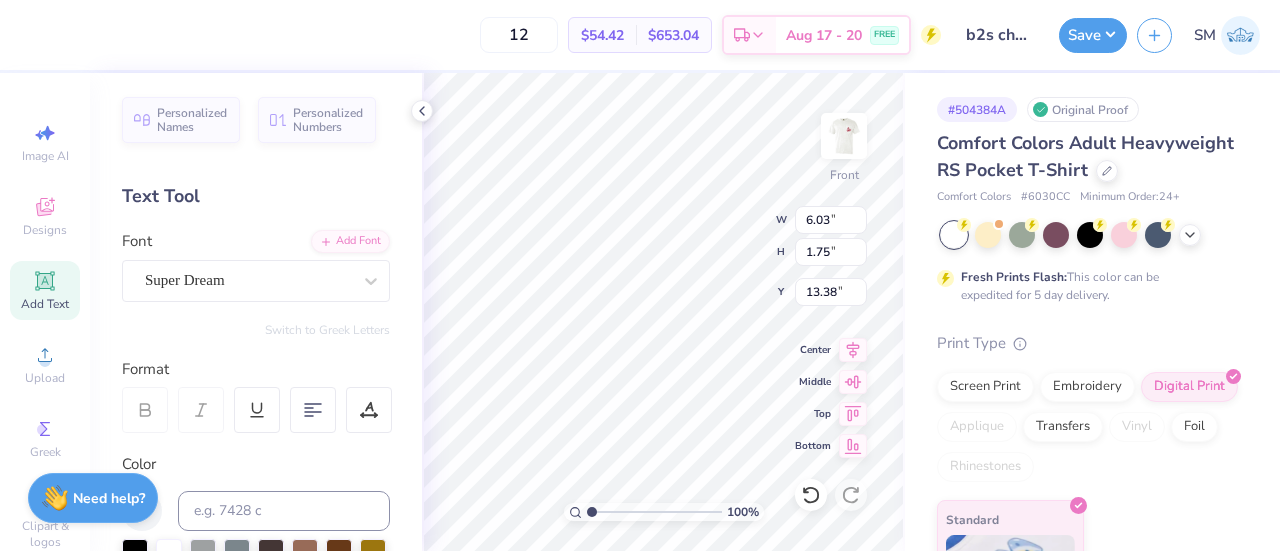 scroll, scrollTop: 16, scrollLeft: 2, axis: both 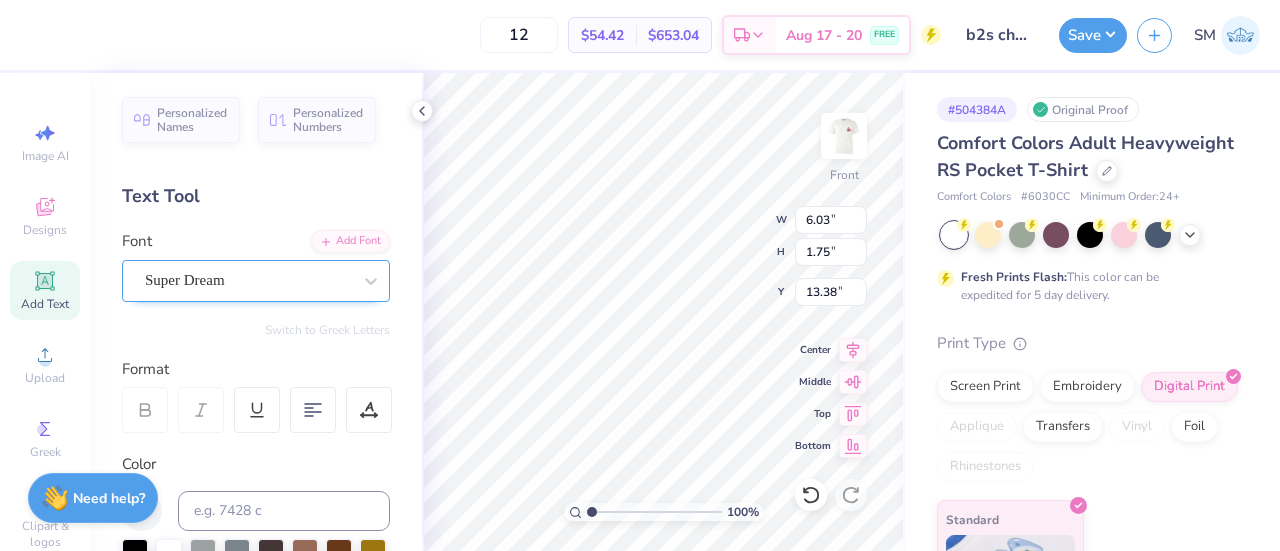type on "®" 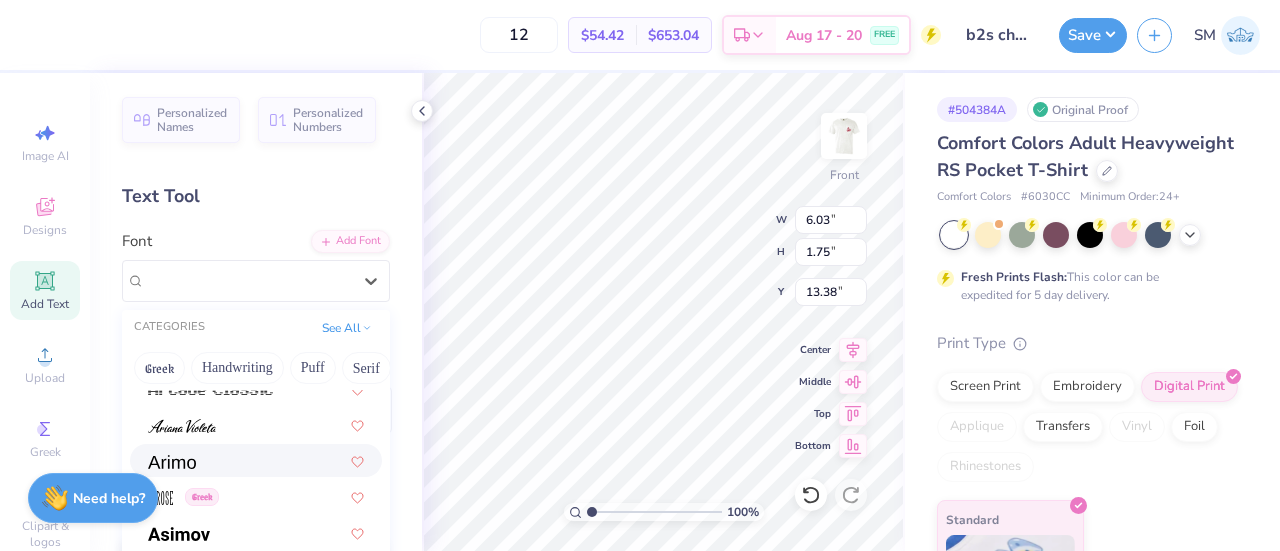 scroll, scrollTop: 700, scrollLeft: 0, axis: vertical 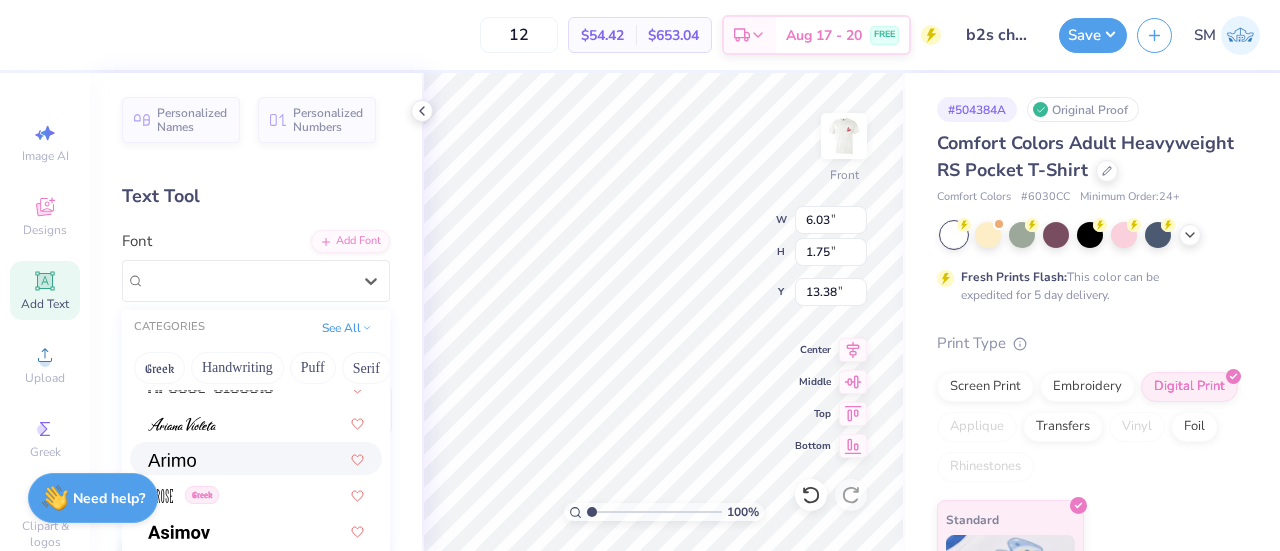 click at bounding box center [256, 458] 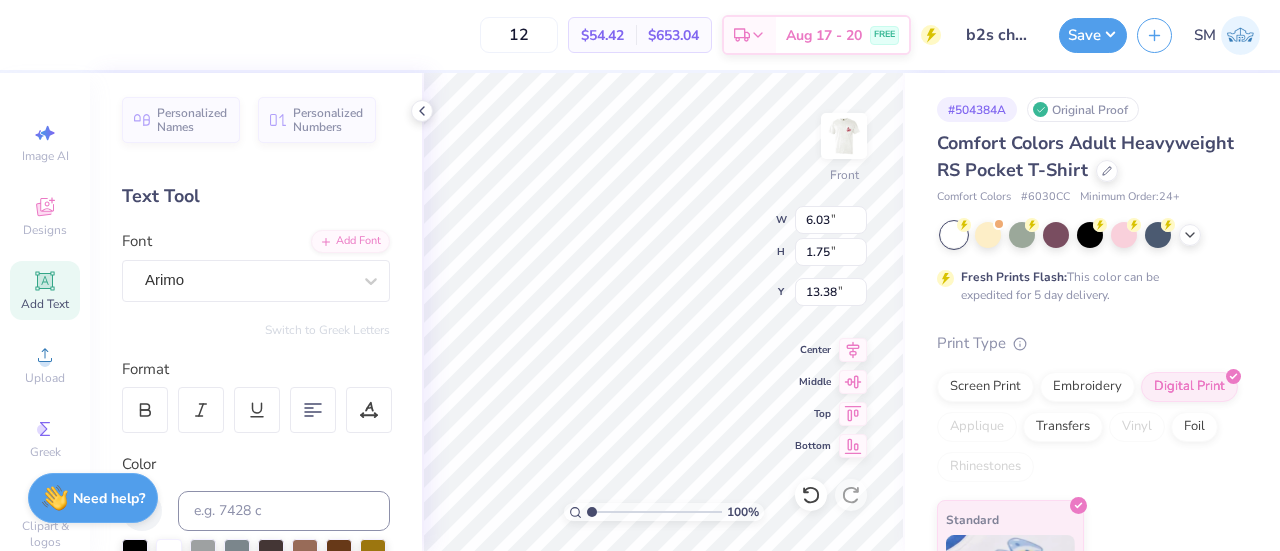 scroll, scrollTop: 16, scrollLeft: 2, axis: both 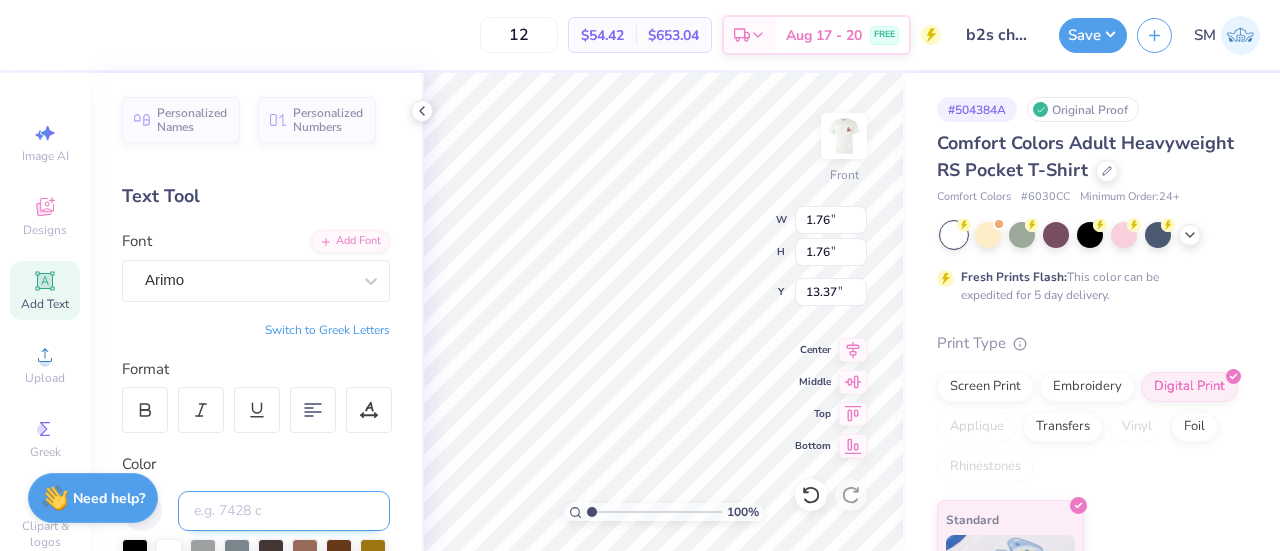 click at bounding box center [284, 511] 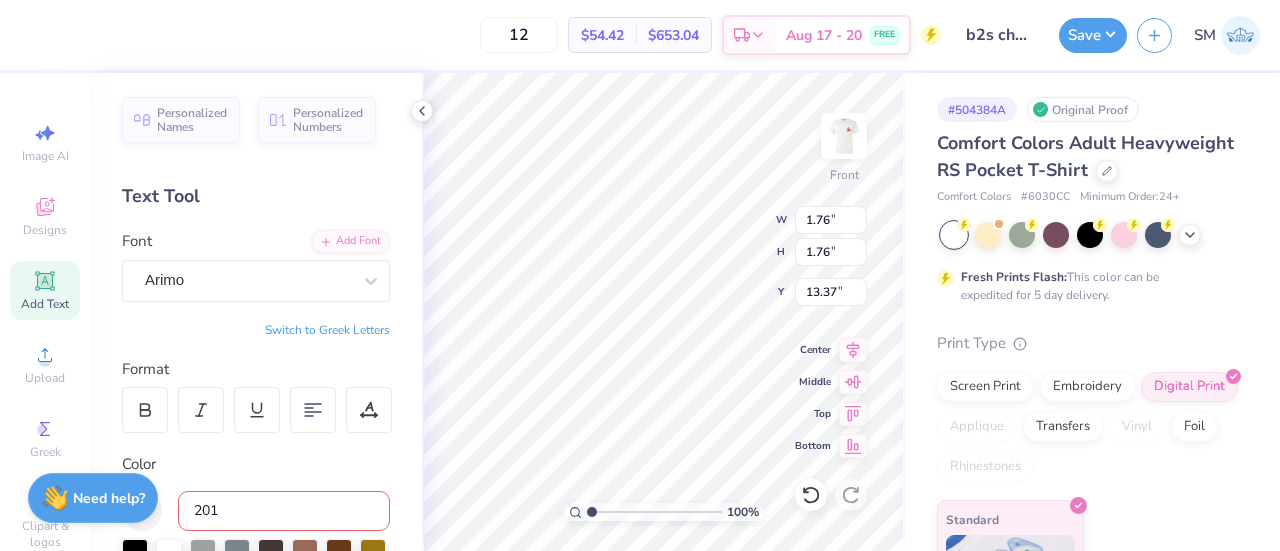 type on "201" 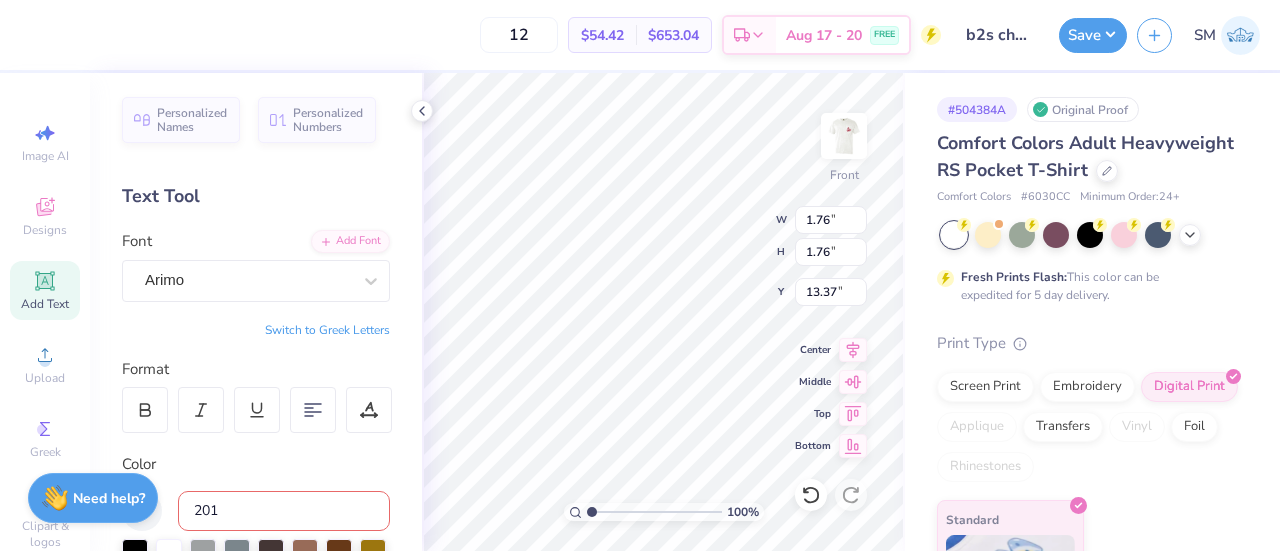 type 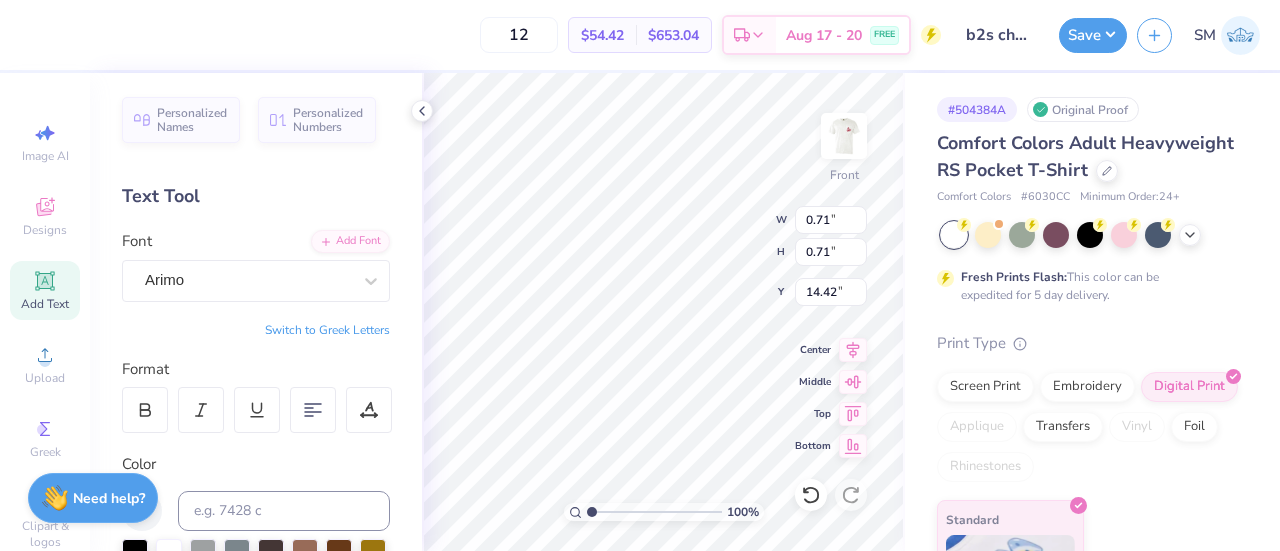 type on "0.71" 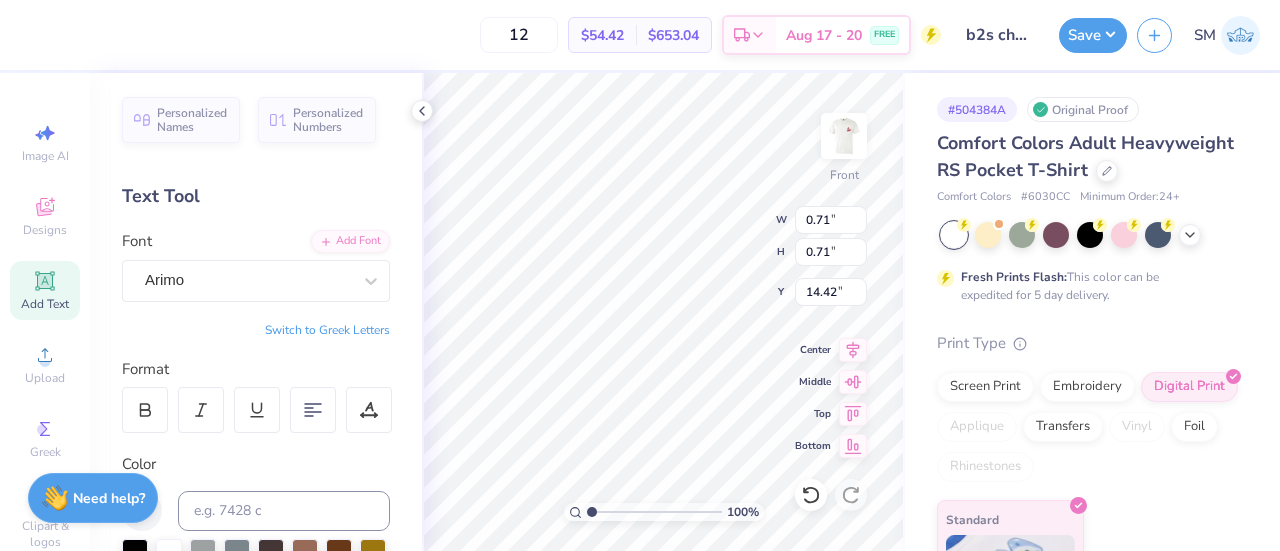 type on "0.71" 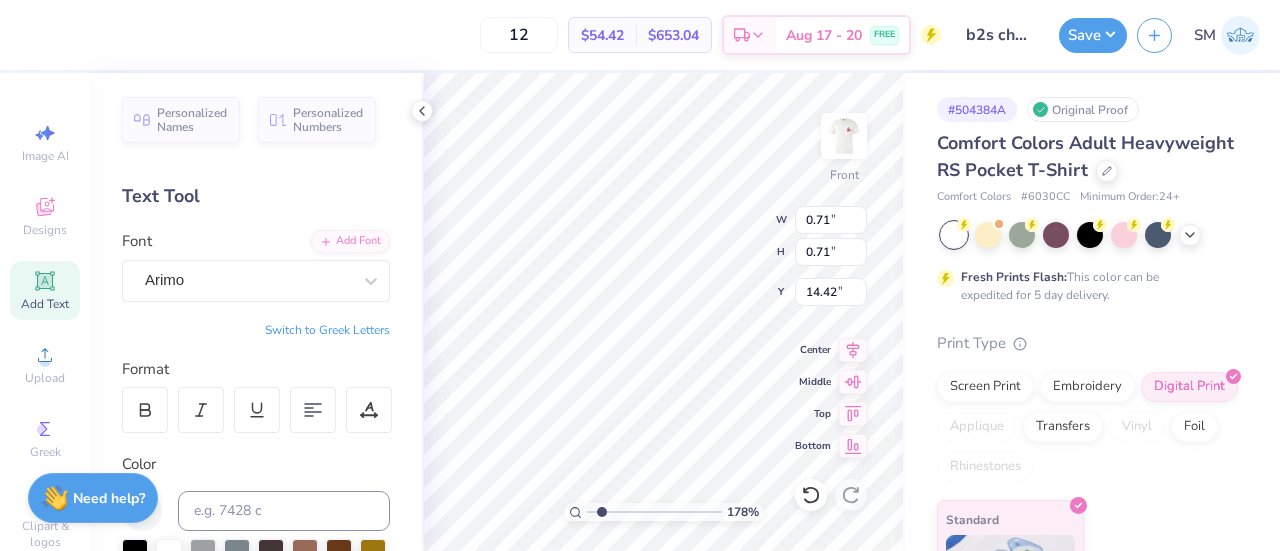 type on "1.78" 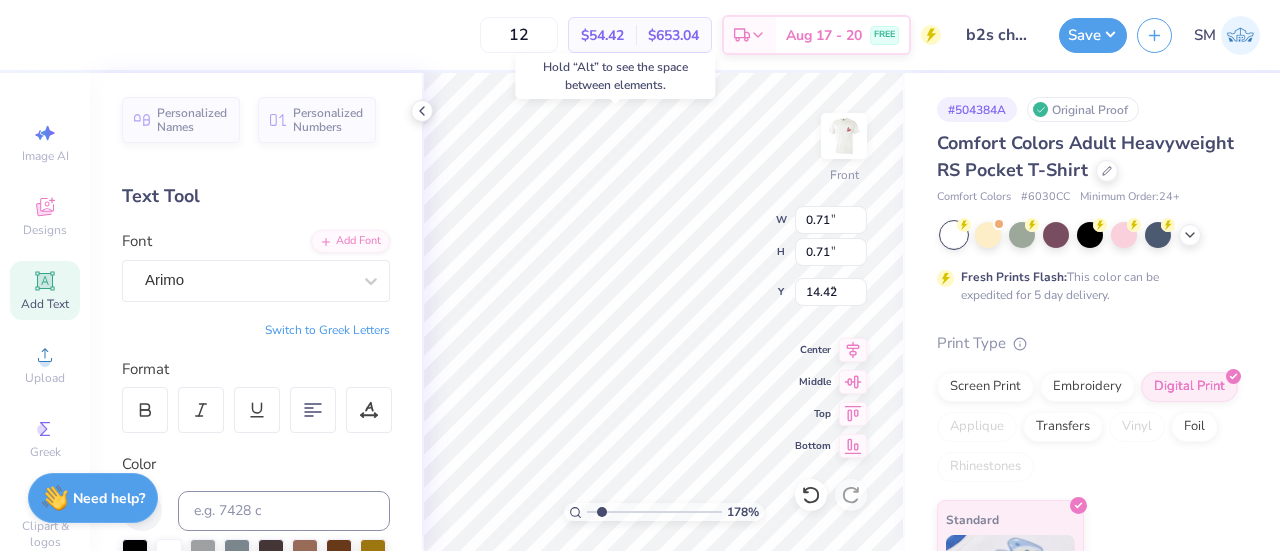 type on "6.94" 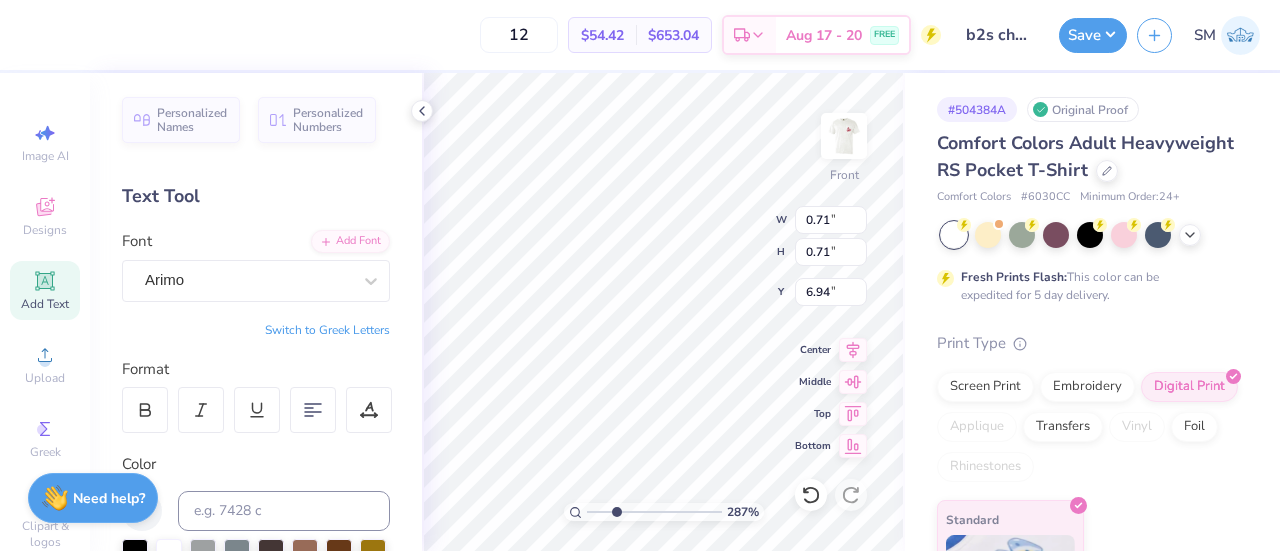 type on "2.87" 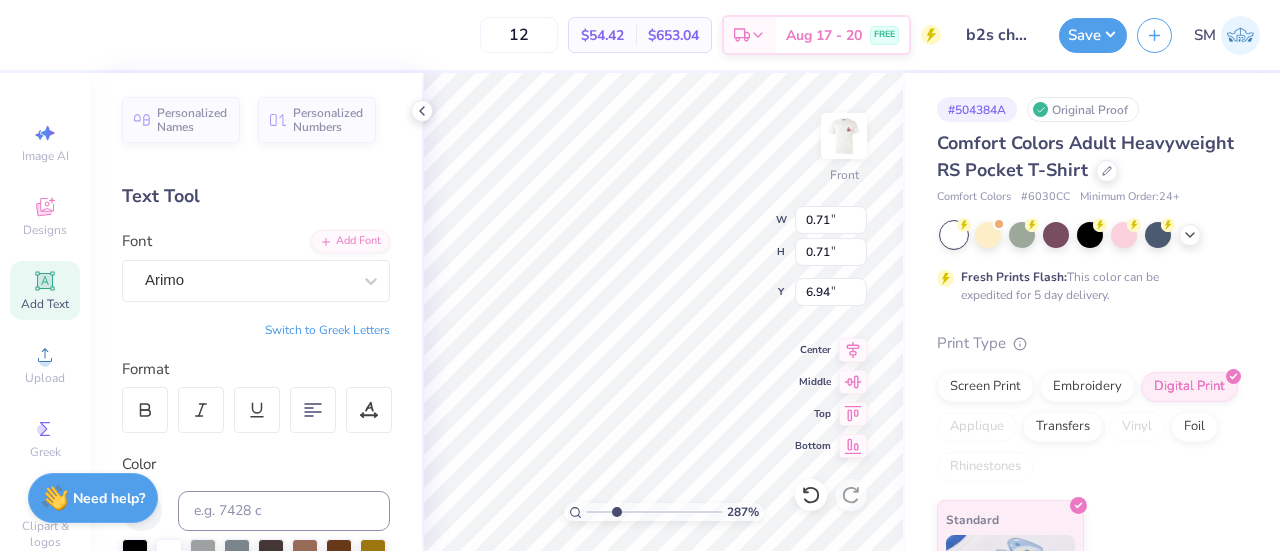 type on "0.32" 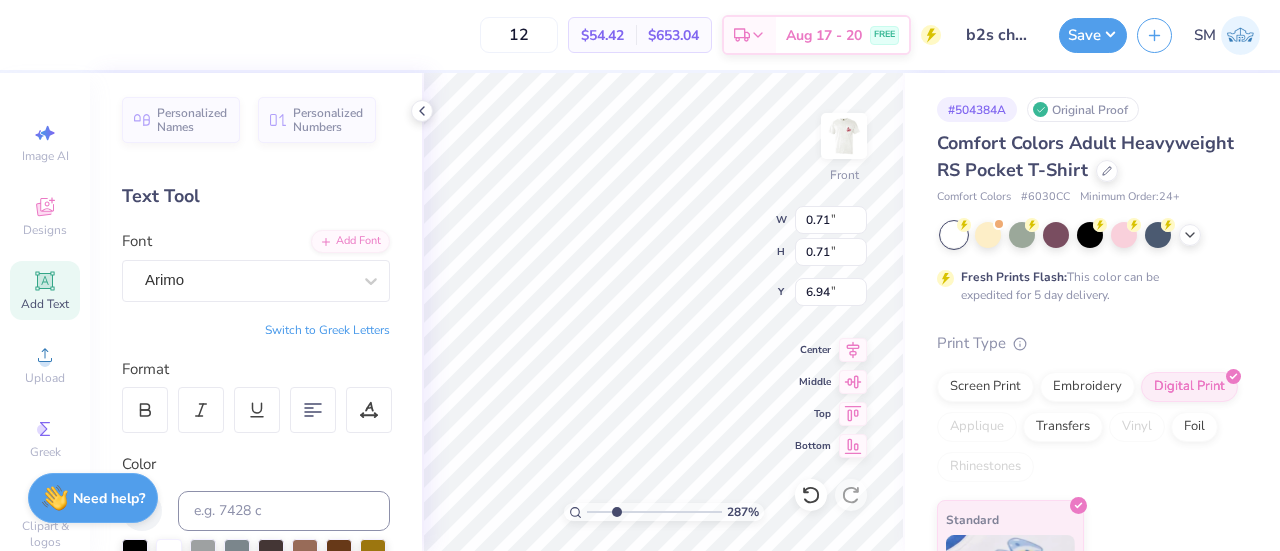 type on "0.32" 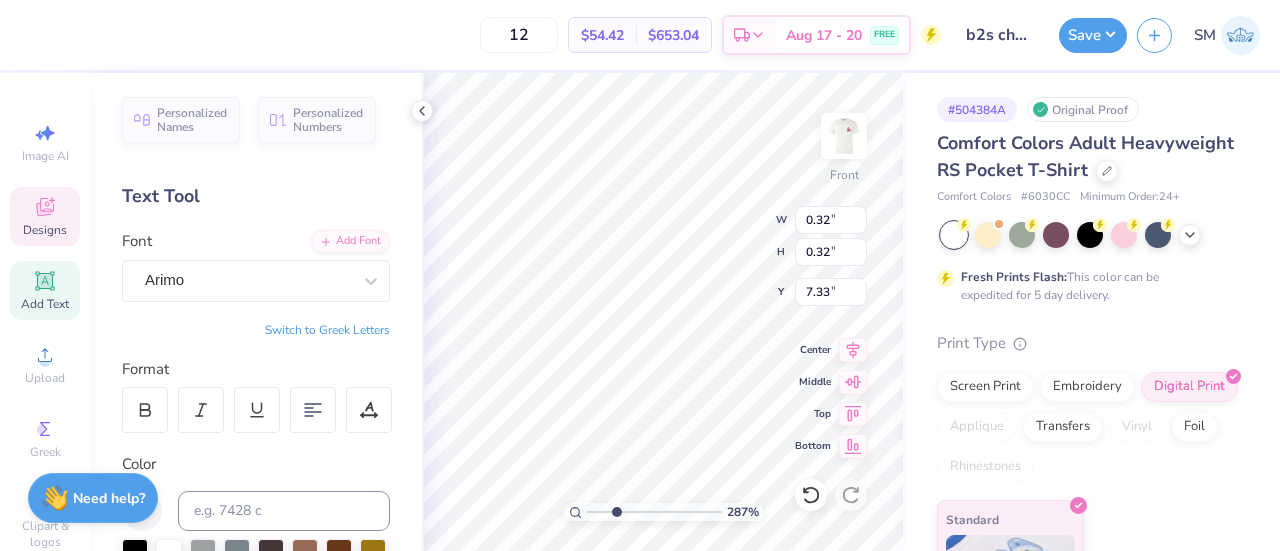 type on "9.54" 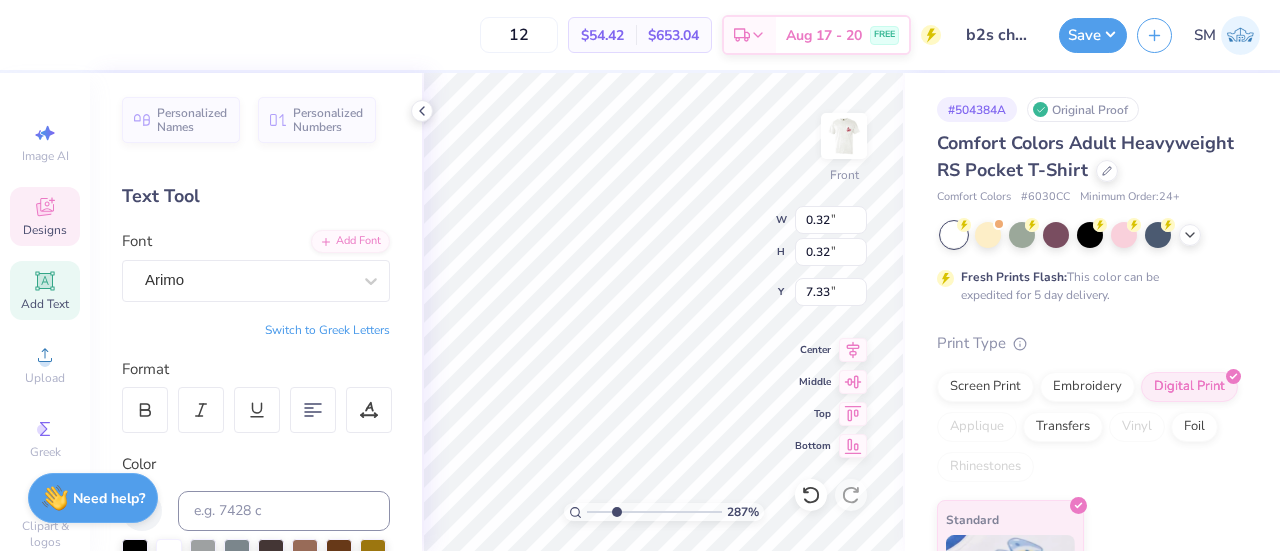 type on "9.72" 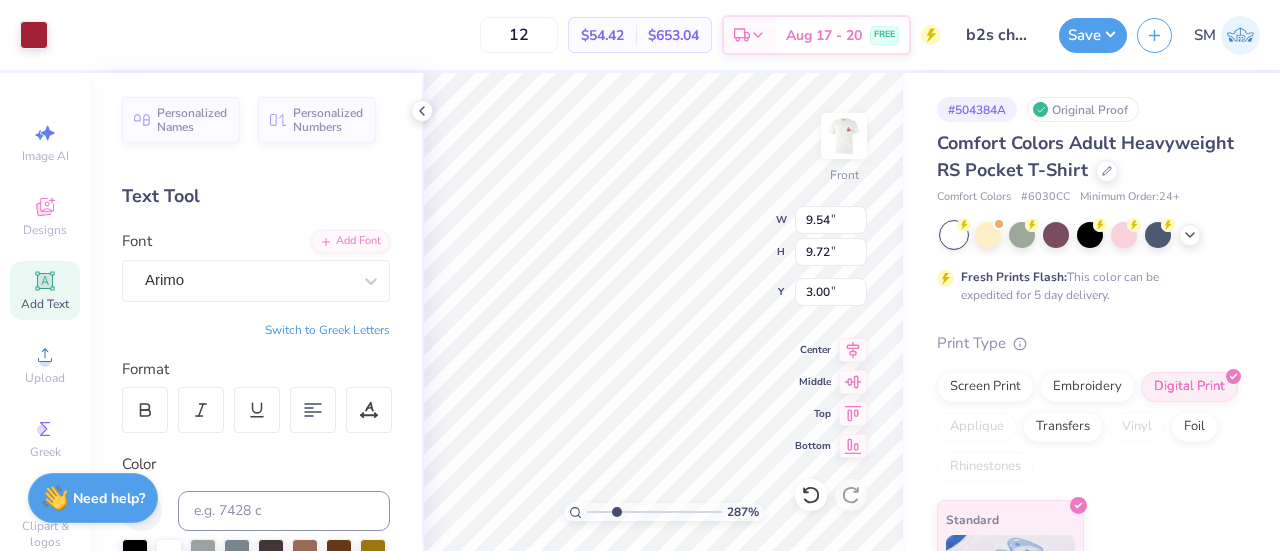 type on "0.23" 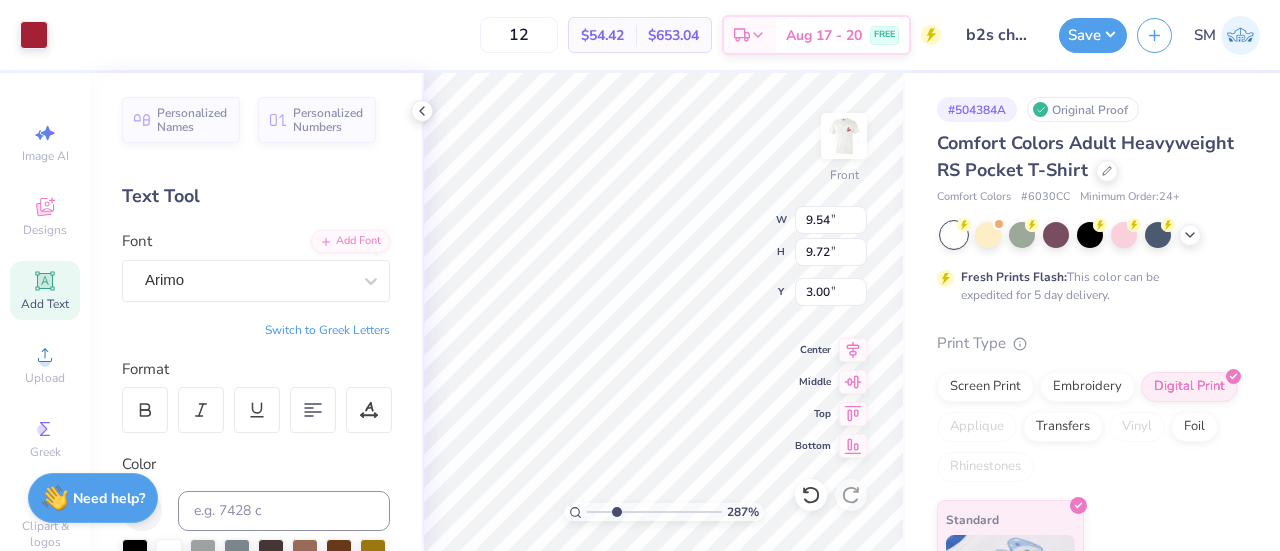 type on "0.23" 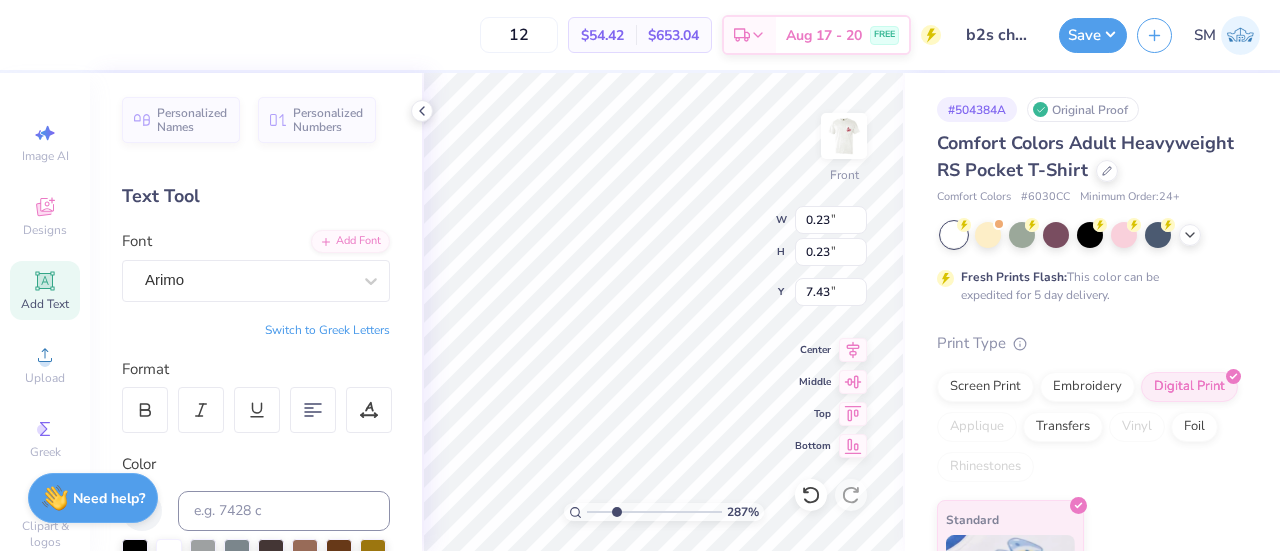 type on "7.30" 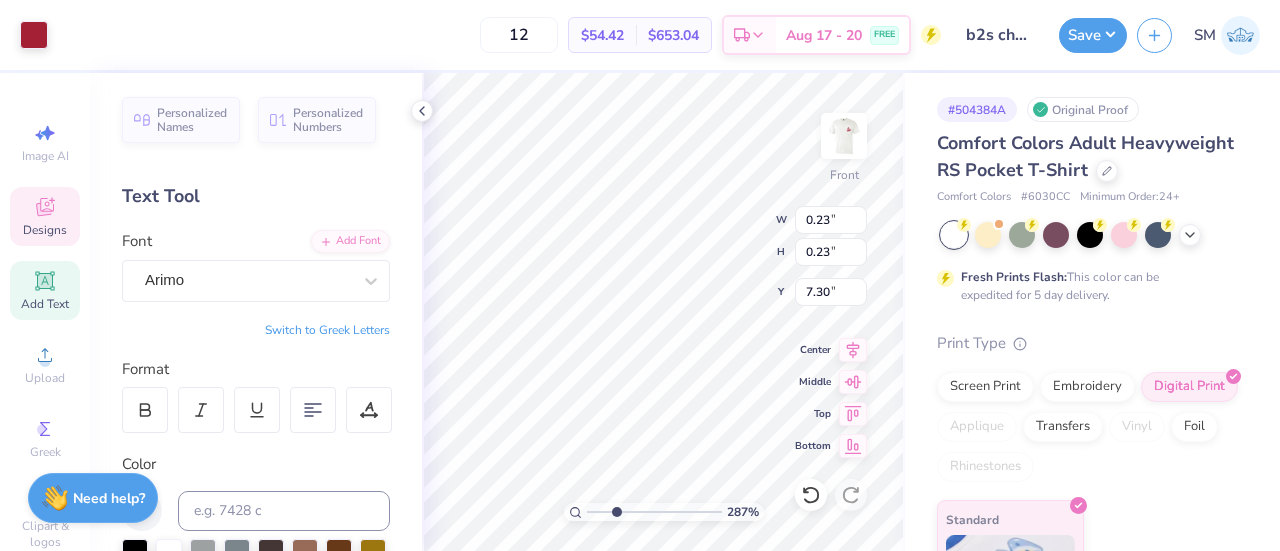 type on "9.54" 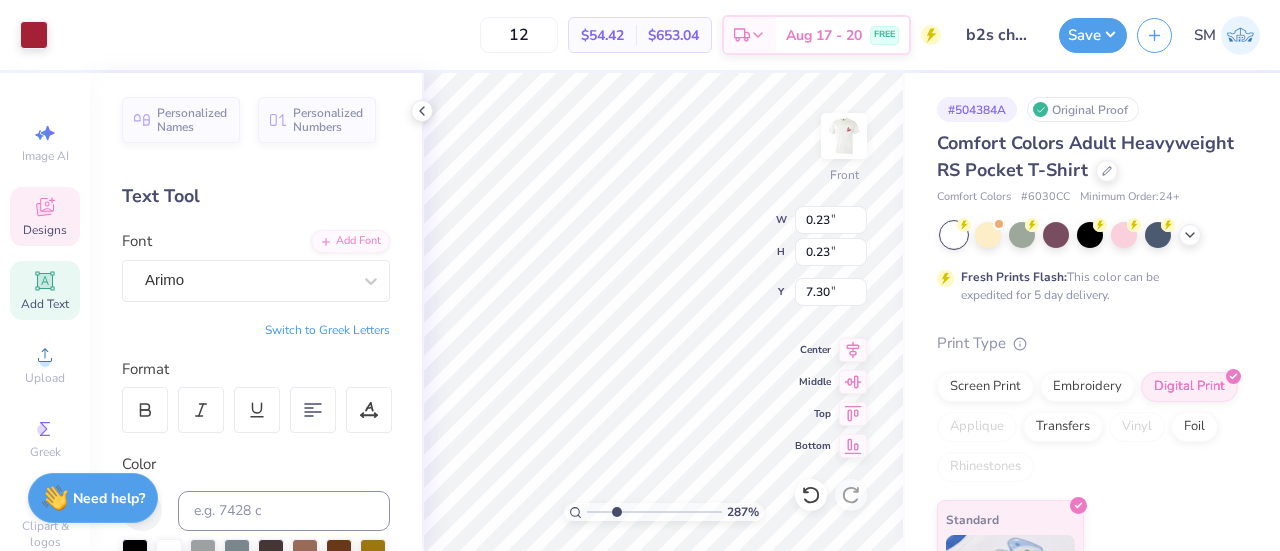 type on "9.72" 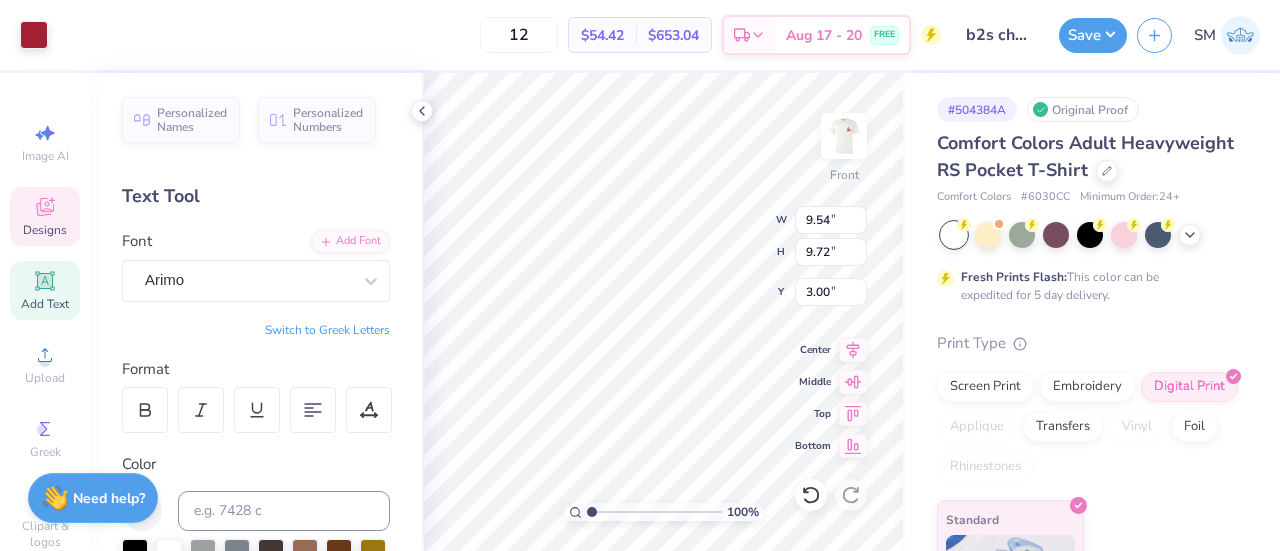 drag, startPoint x: 617, startPoint y: 511, endPoint x: 533, endPoint y: 507, distance: 84.095184 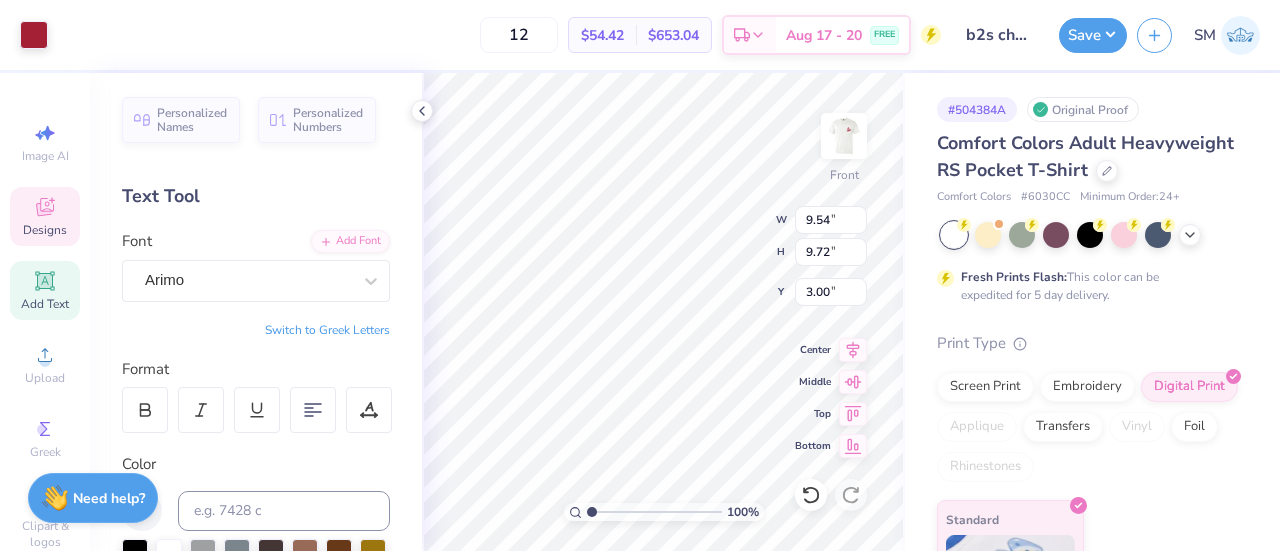 type on "1" 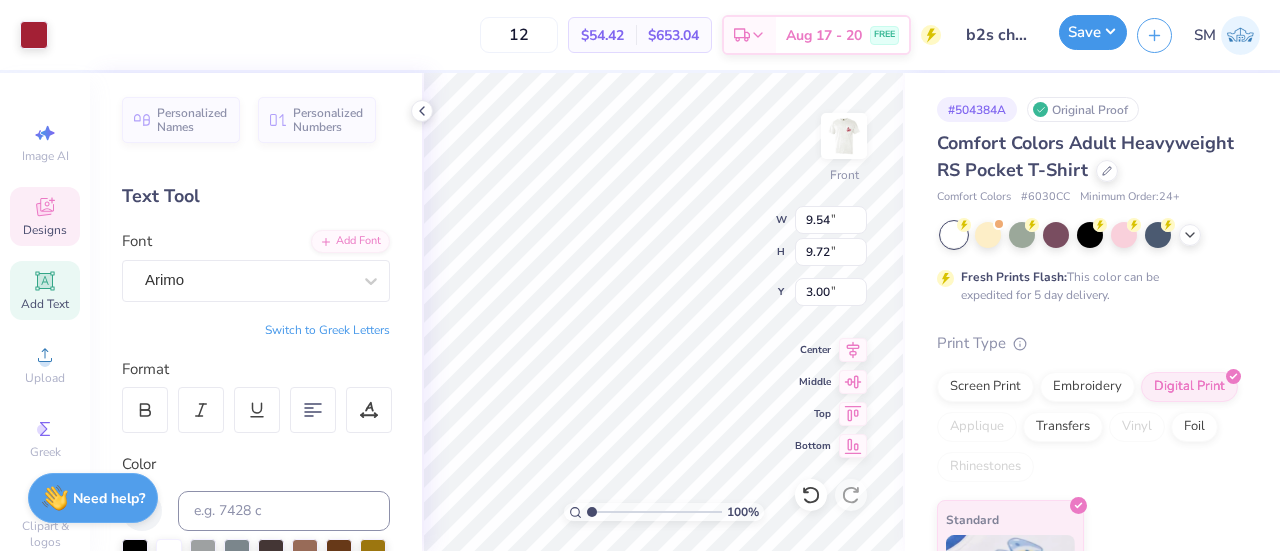 click on "Save" at bounding box center (1093, 32) 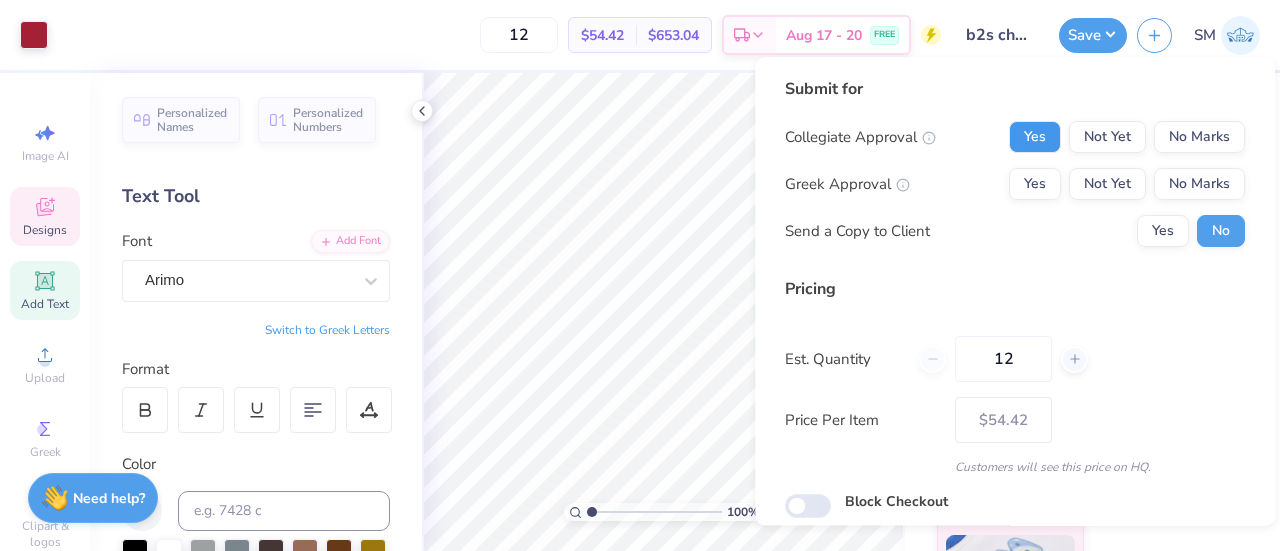 click on "Yes" at bounding box center [1035, 137] 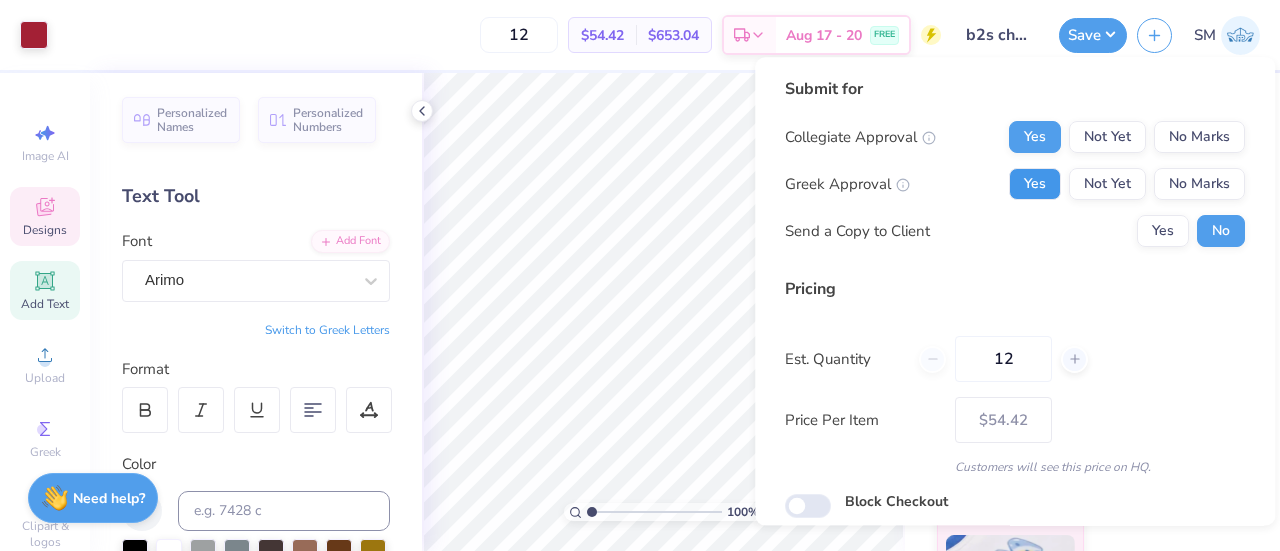 click on "Yes" at bounding box center (1035, 184) 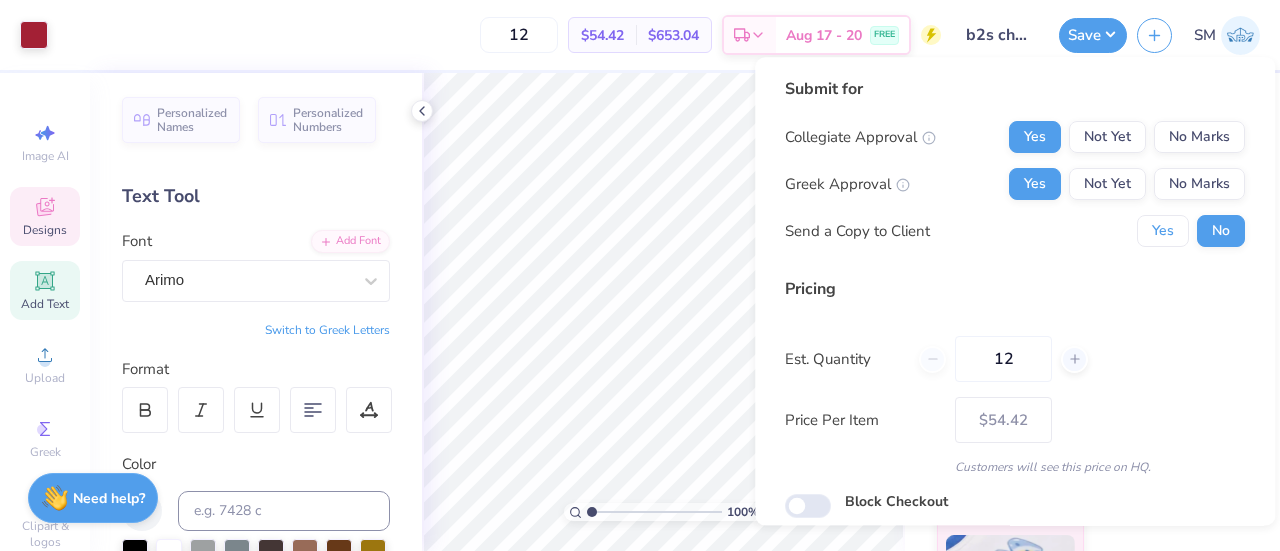 drag, startPoint x: 1149, startPoint y: 229, endPoint x: 1217, endPoint y: 306, distance: 102.7278 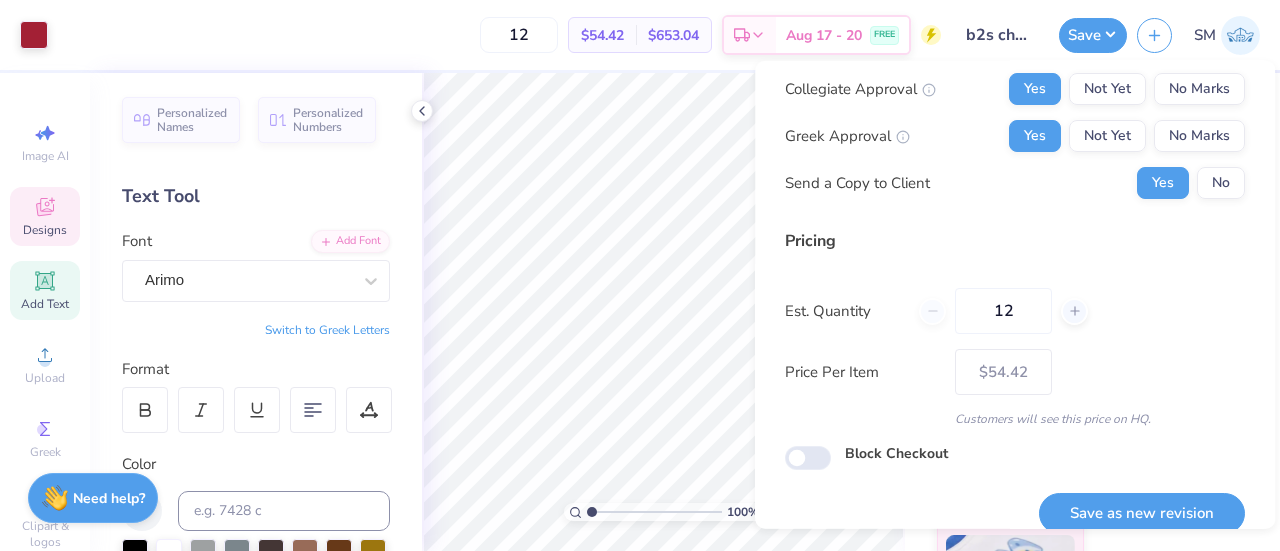 scroll, scrollTop: 66, scrollLeft: 0, axis: vertical 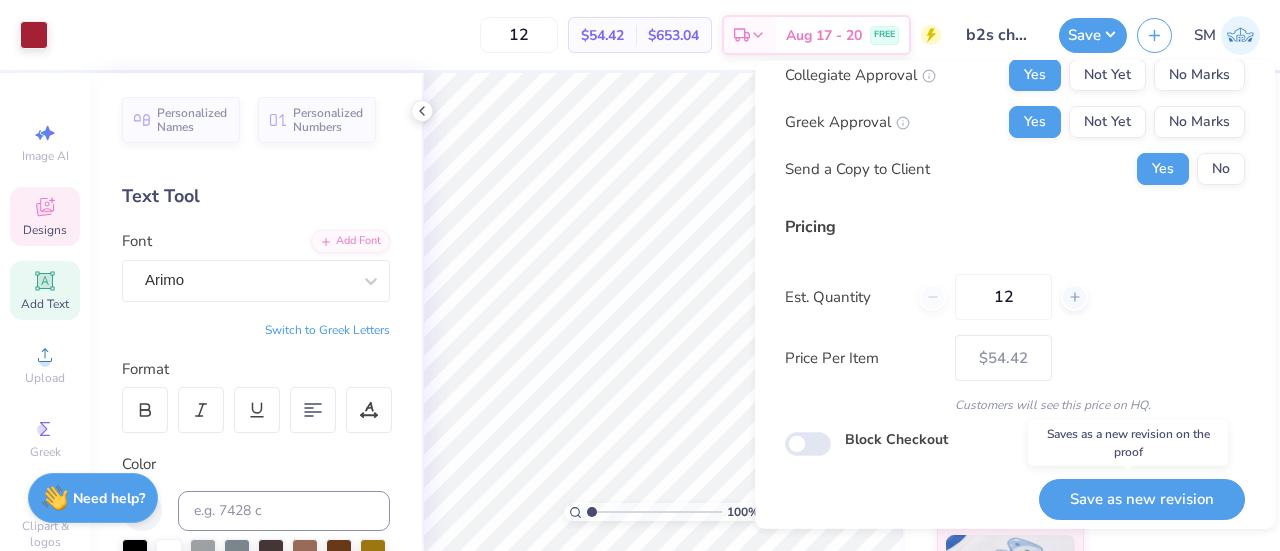 click on "Save as new revision" at bounding box center [1142, 498] 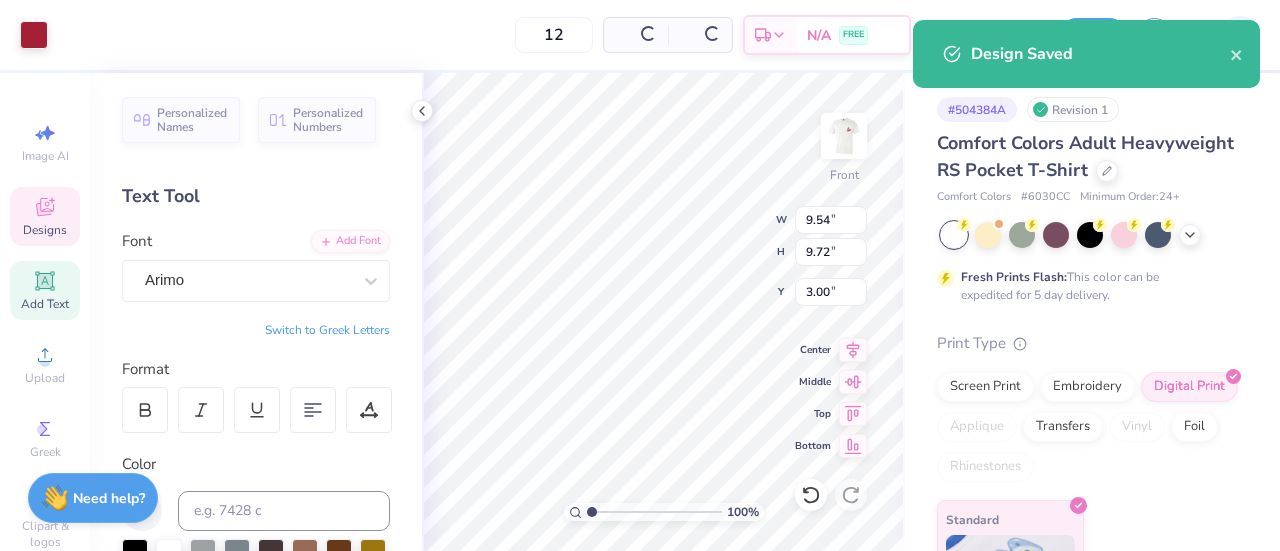 type on "– –" 